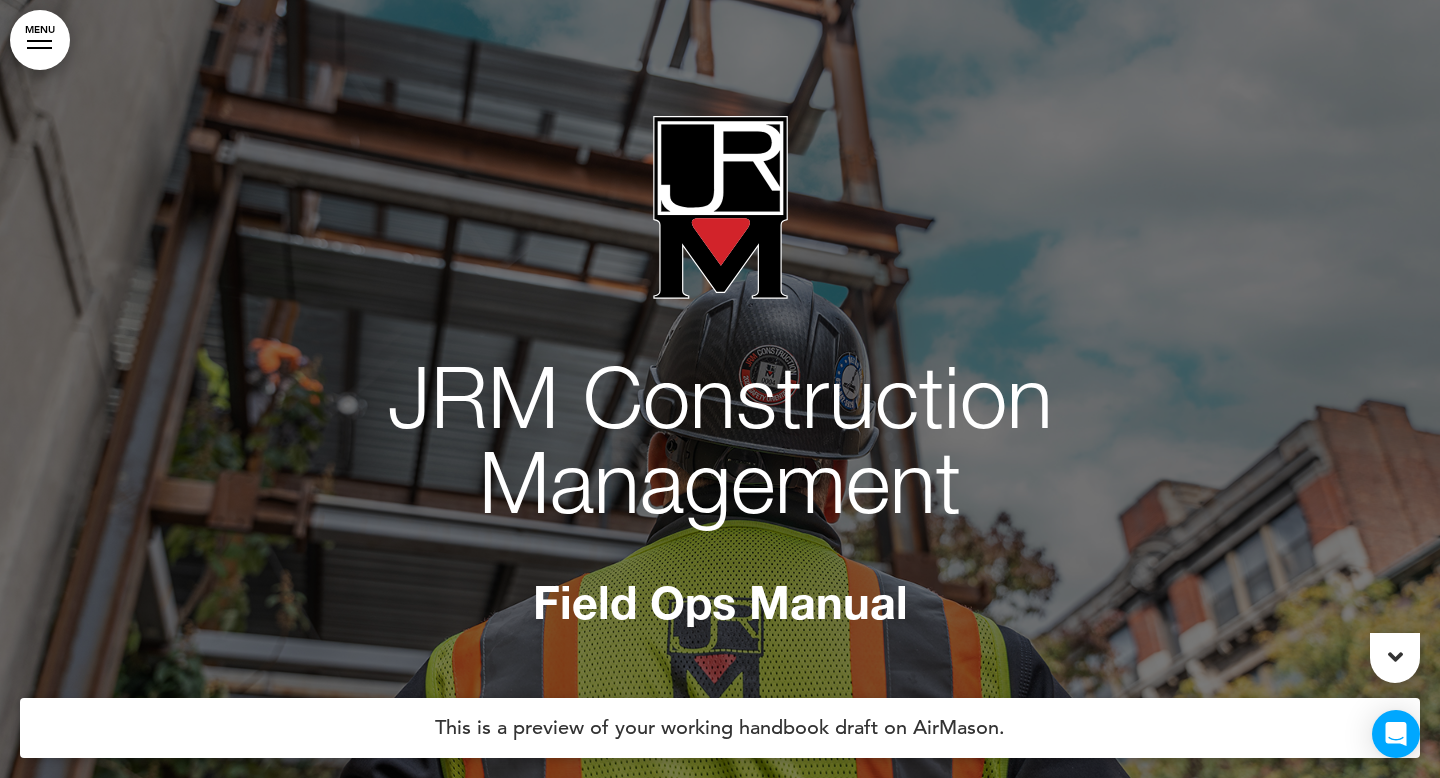 scroll, scrollTop: 0, scrollLeft: 0, axis: both 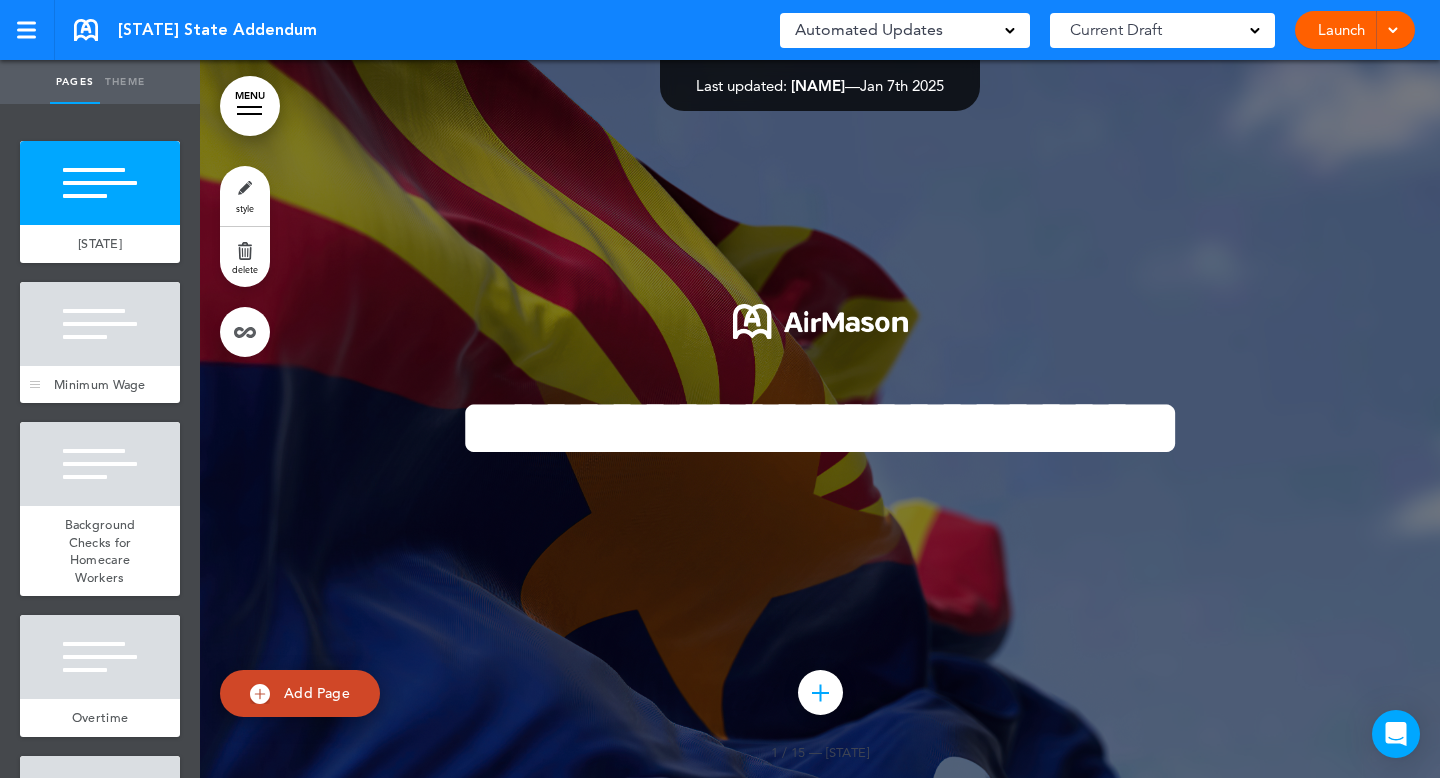 click at bounding box center [100, 324] 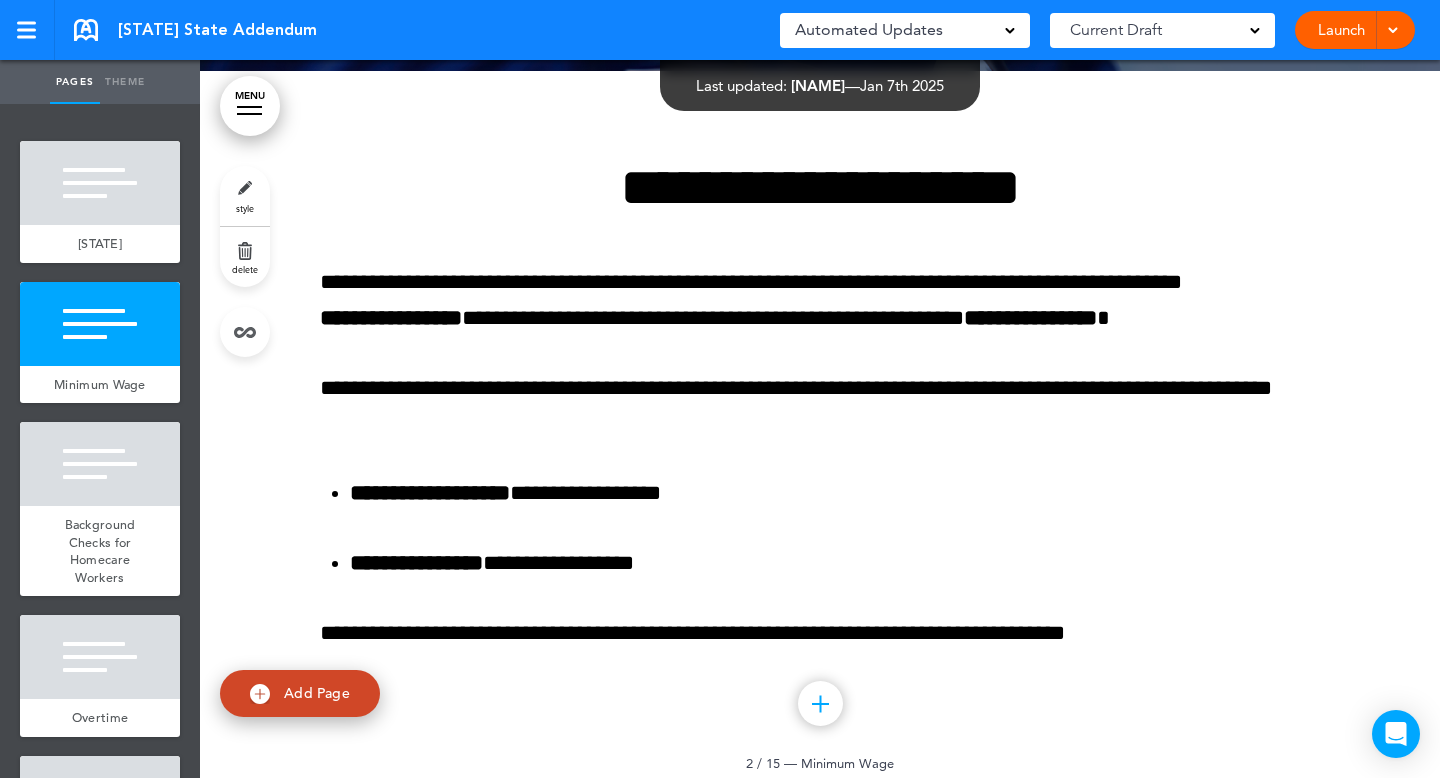 scroll, scrollTop: 720, scrollLeft: 0, axis: vertical 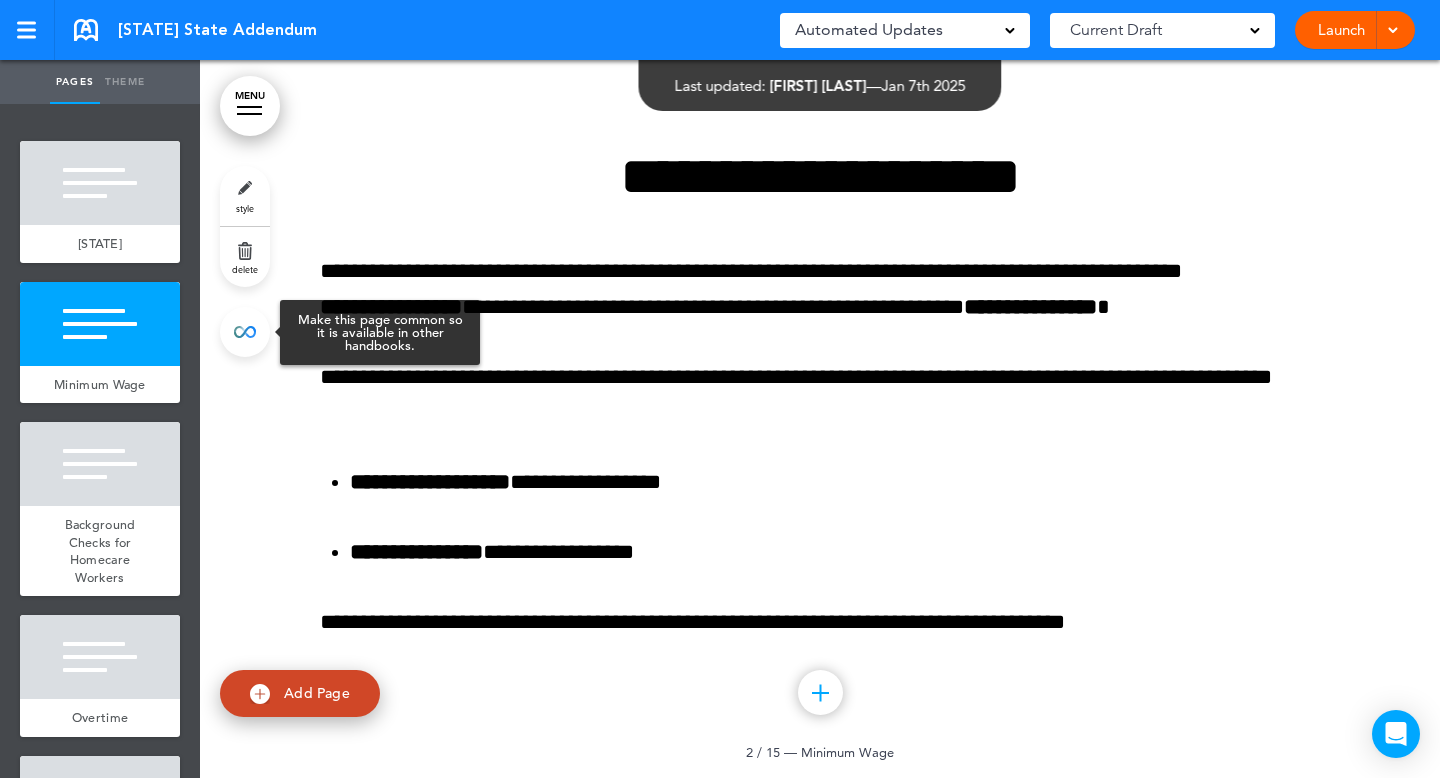 click at bounding box center [245, 332] 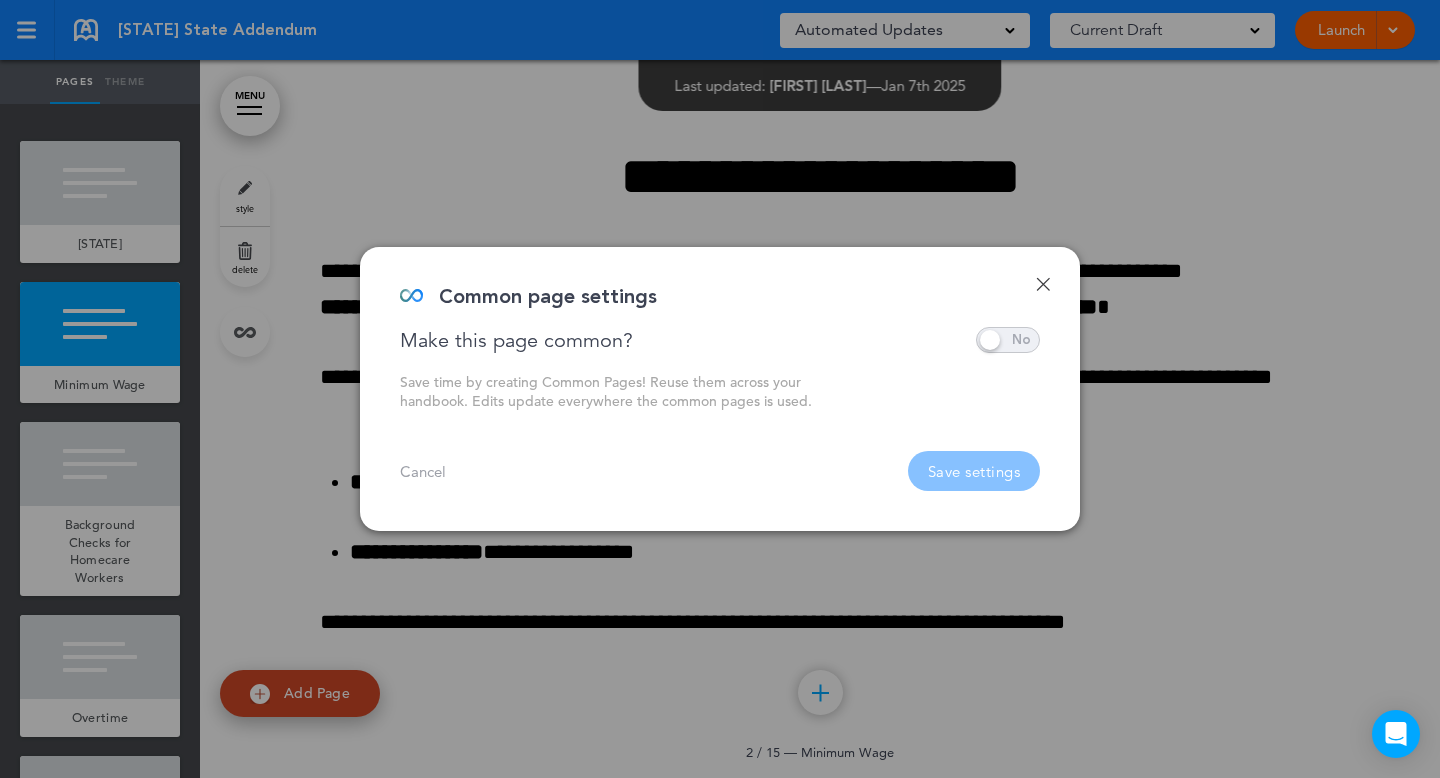 click at bounding box center [1008, 340] 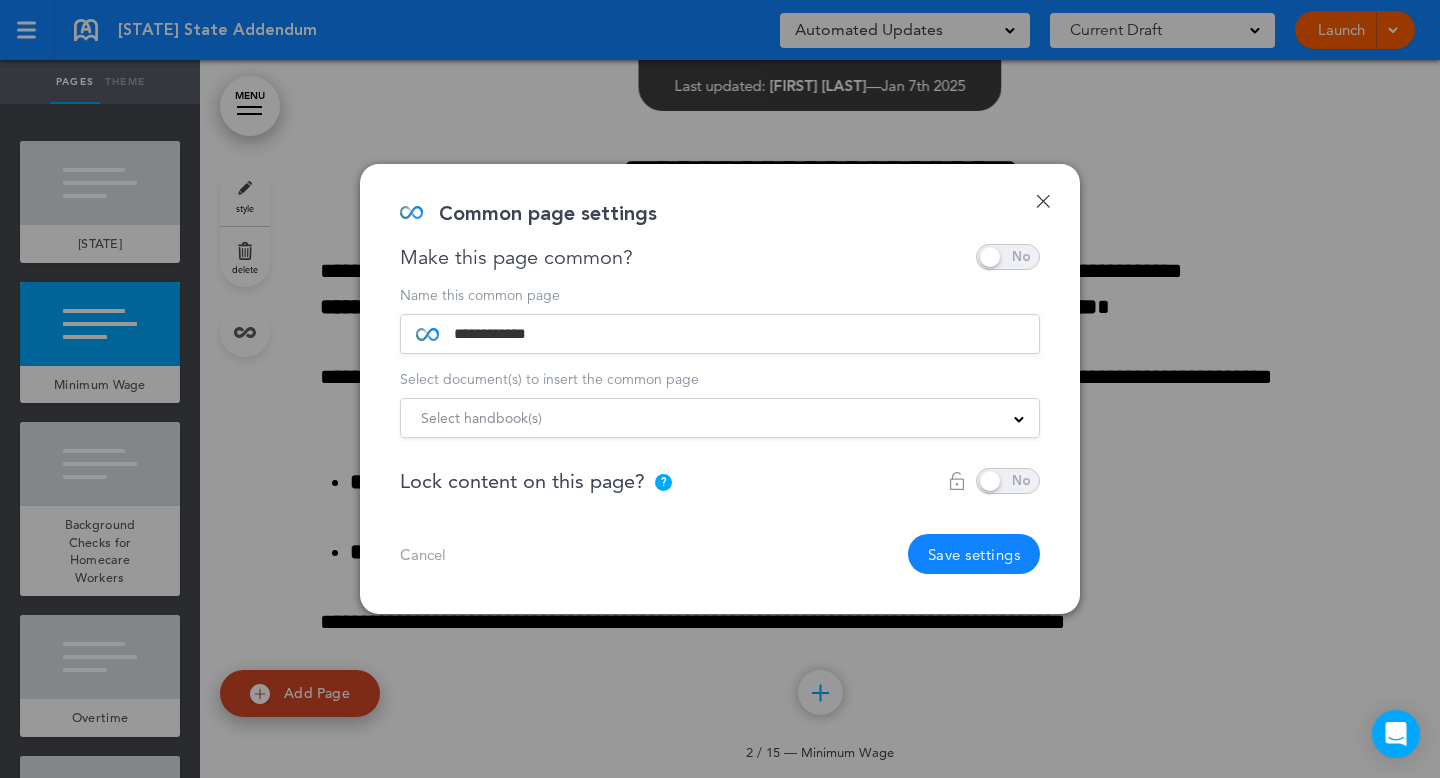 click at bounding box center [1008, 481] 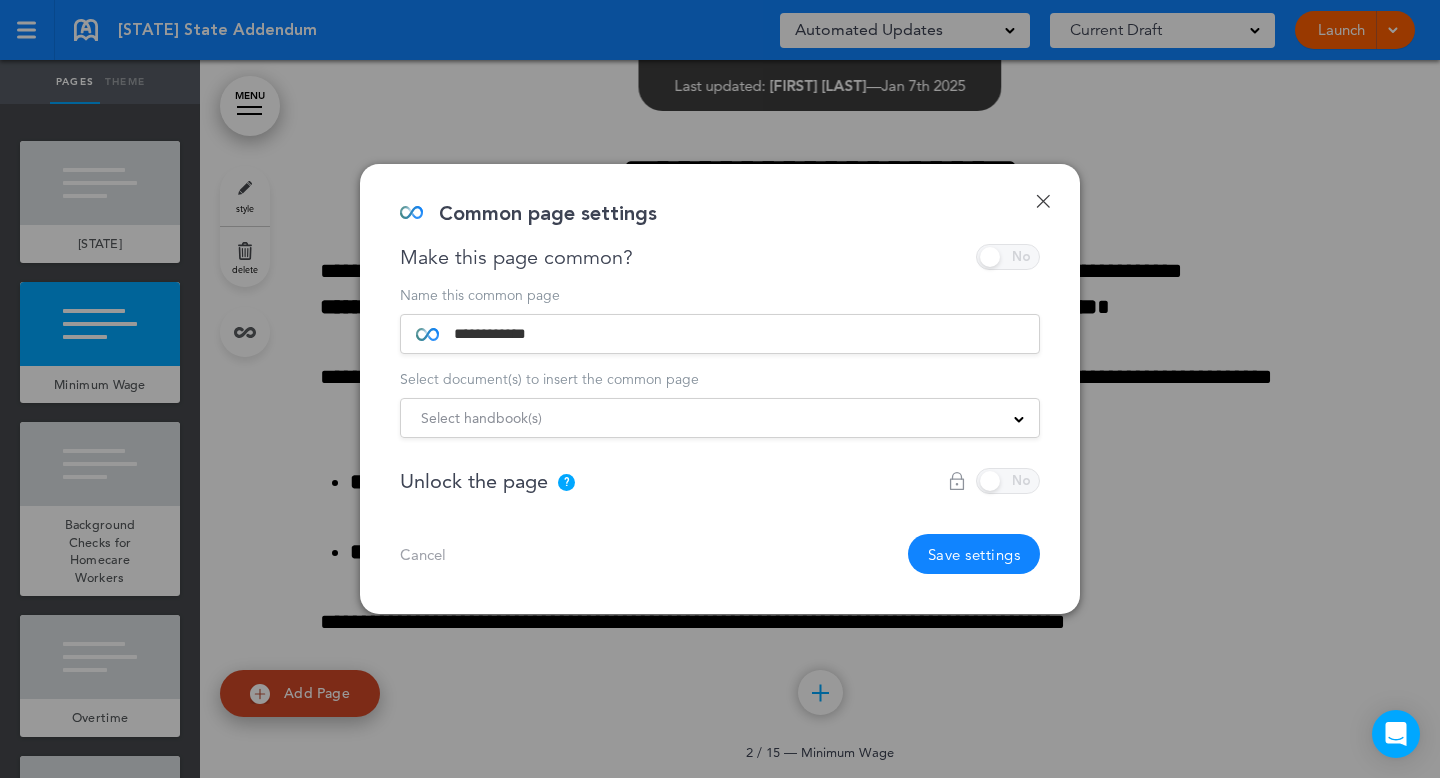 click on "Save settings" at bounding box center (974, 554) 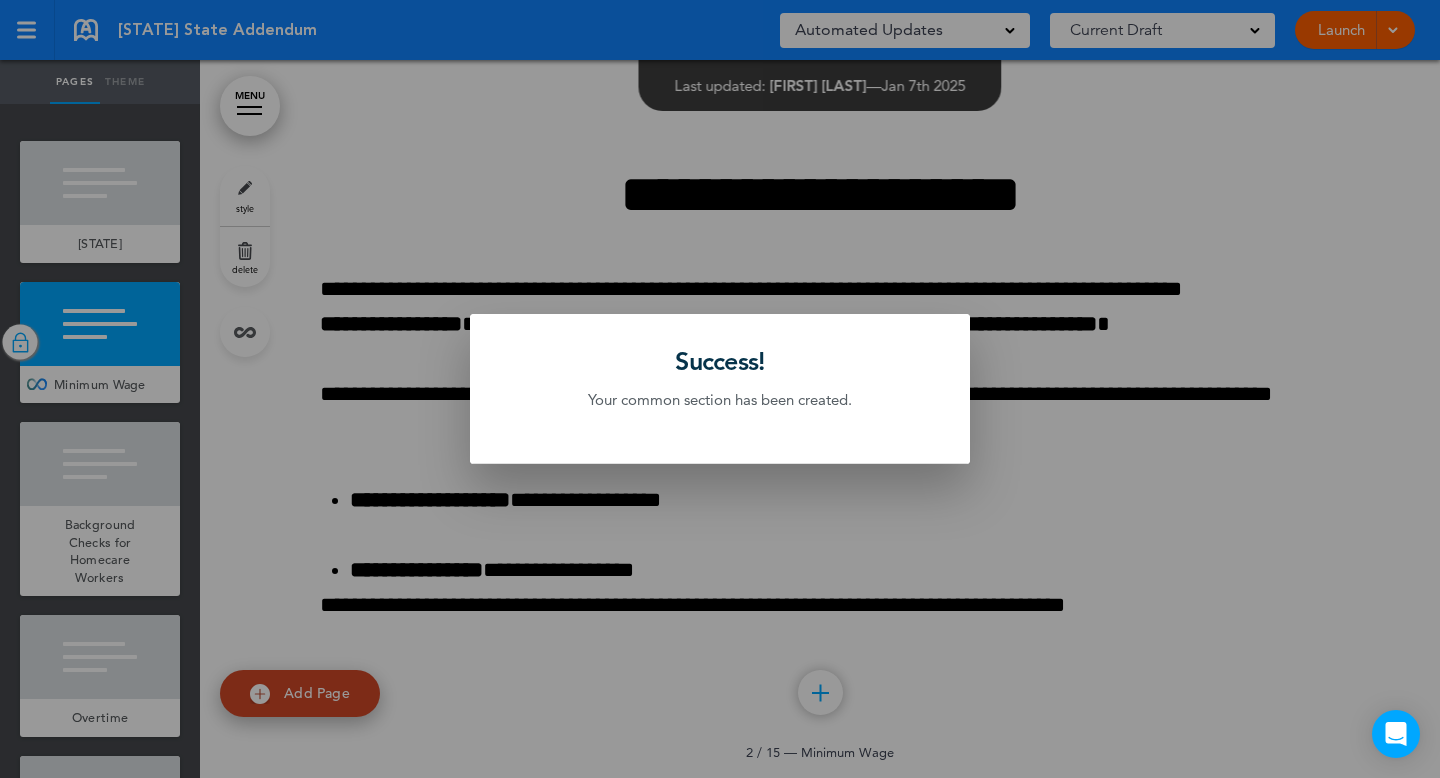 click at bounding box center [720, 389] 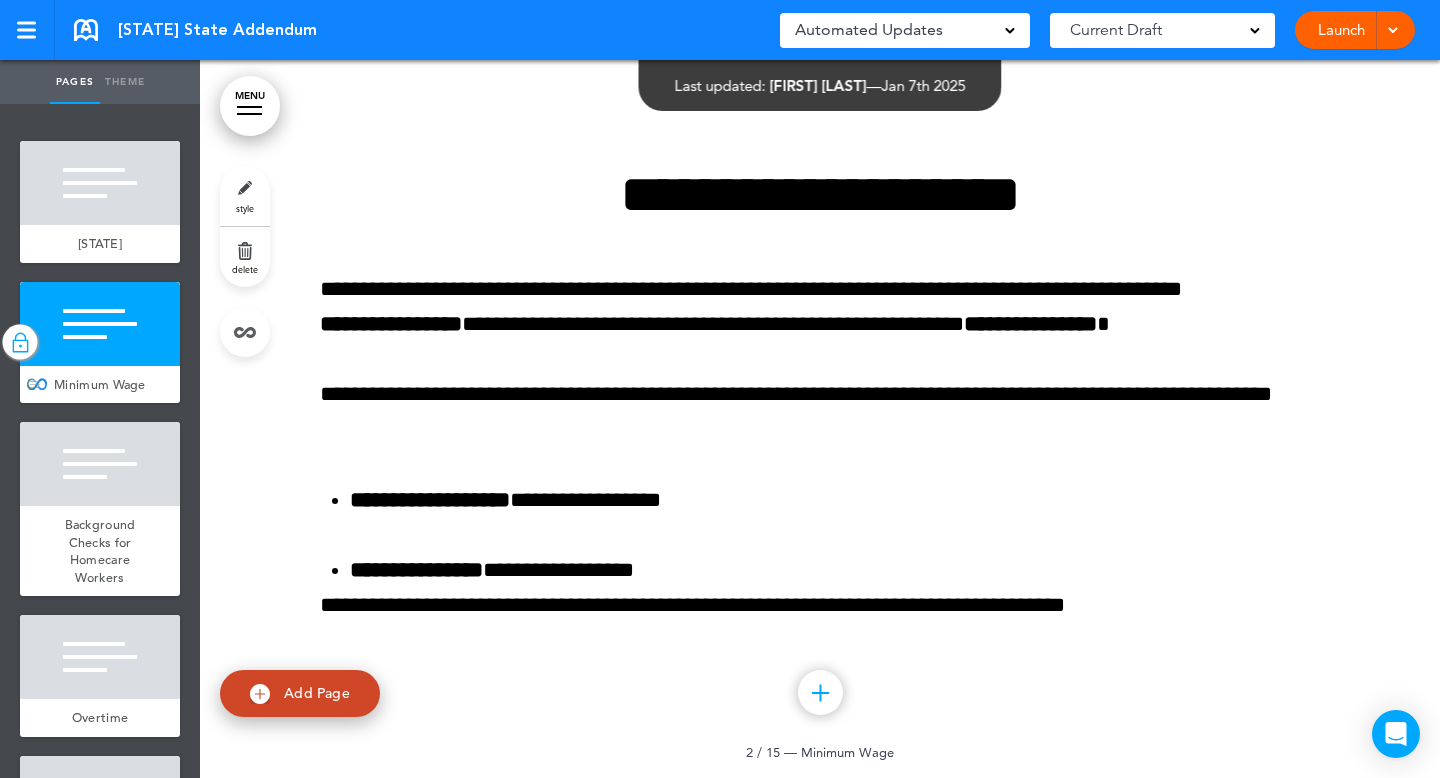 click at bounding box center (20, 342) 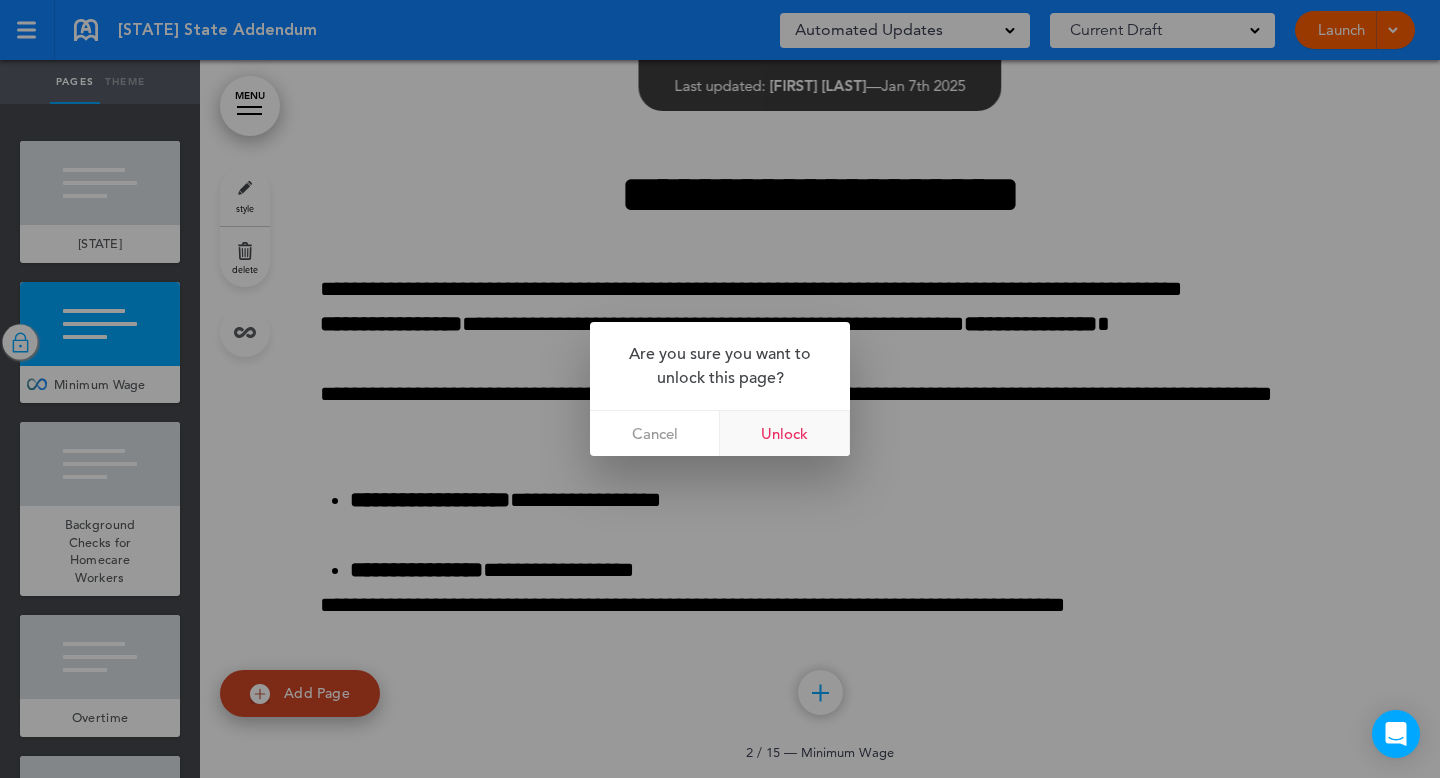 click on "Unlock" at bounding box center [785, 433] 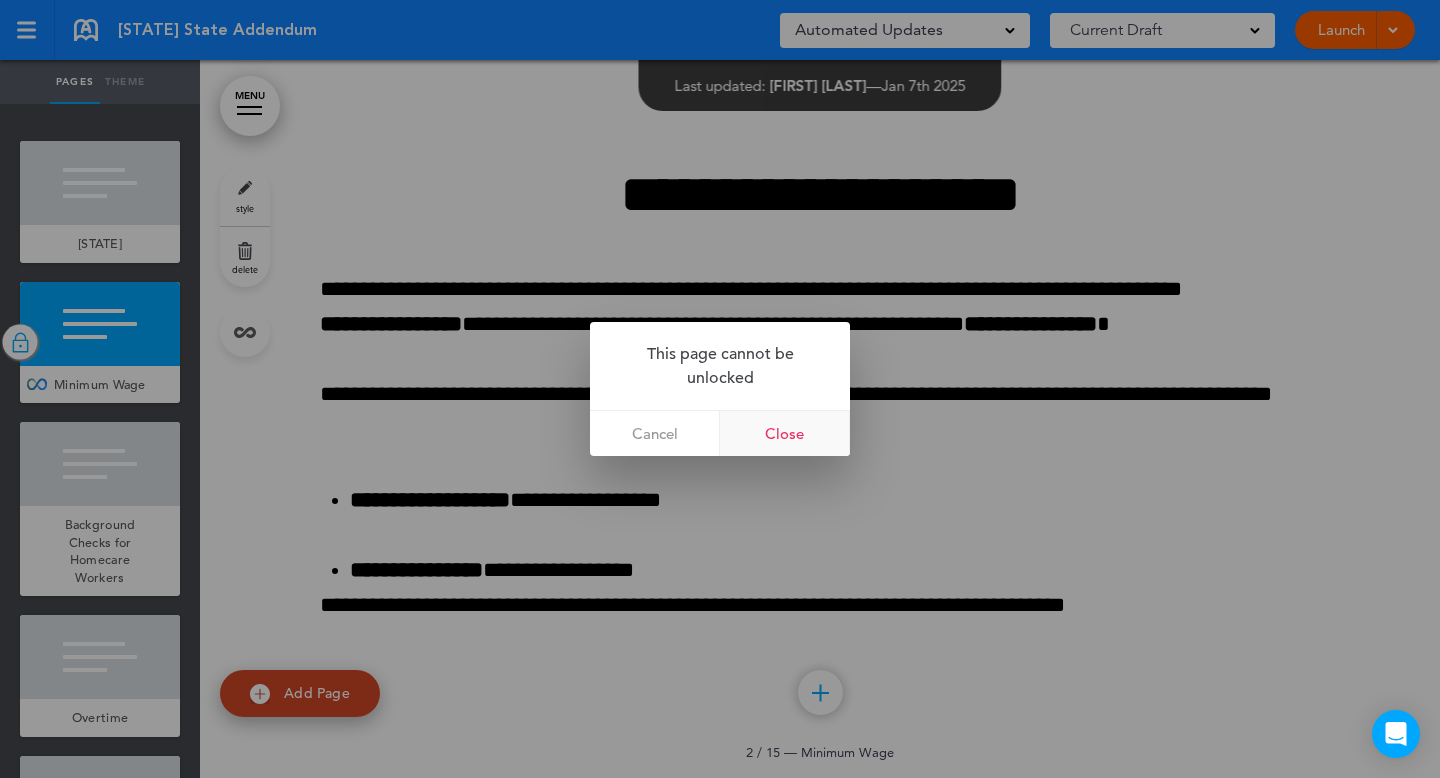click on "Close" at bounding box center [785, 433] 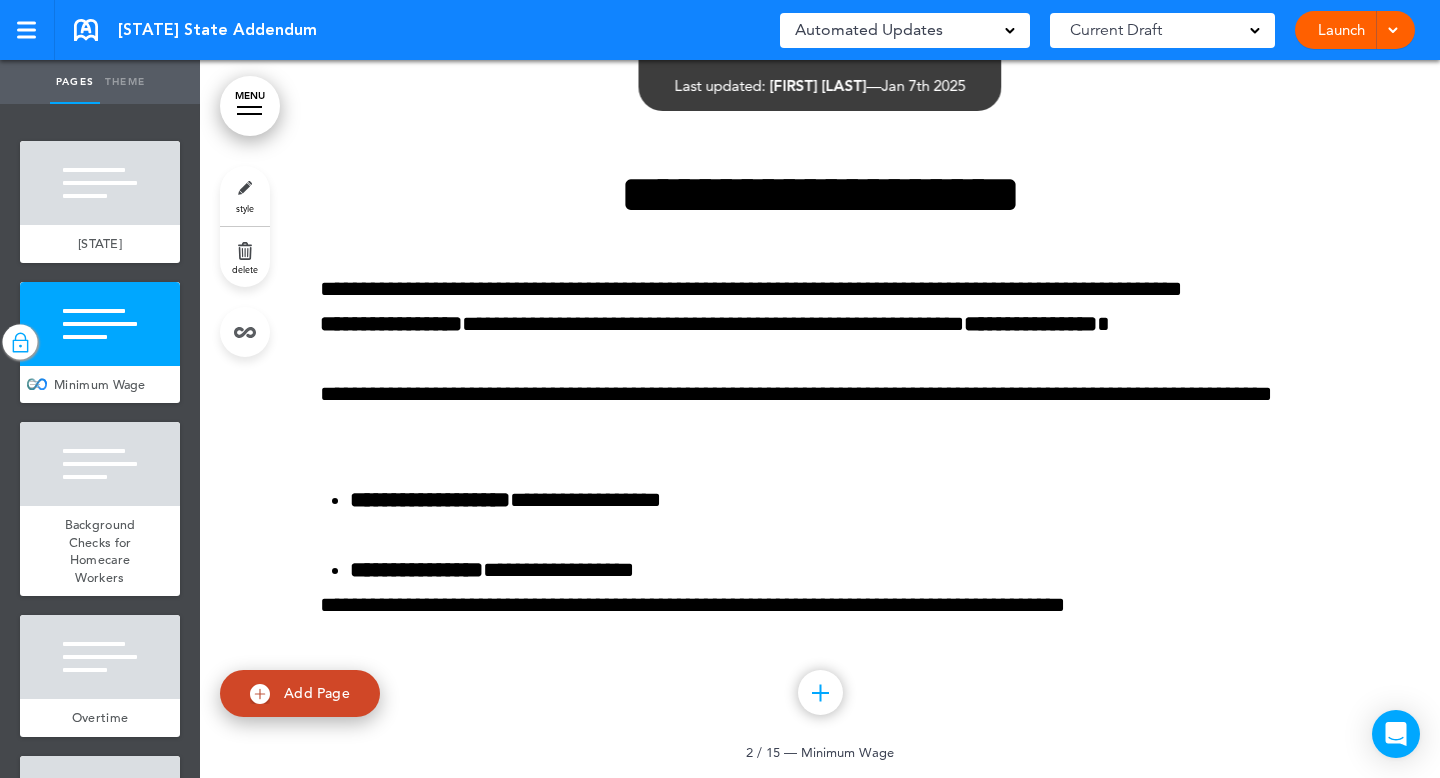 click at bounding box center (20, 342) 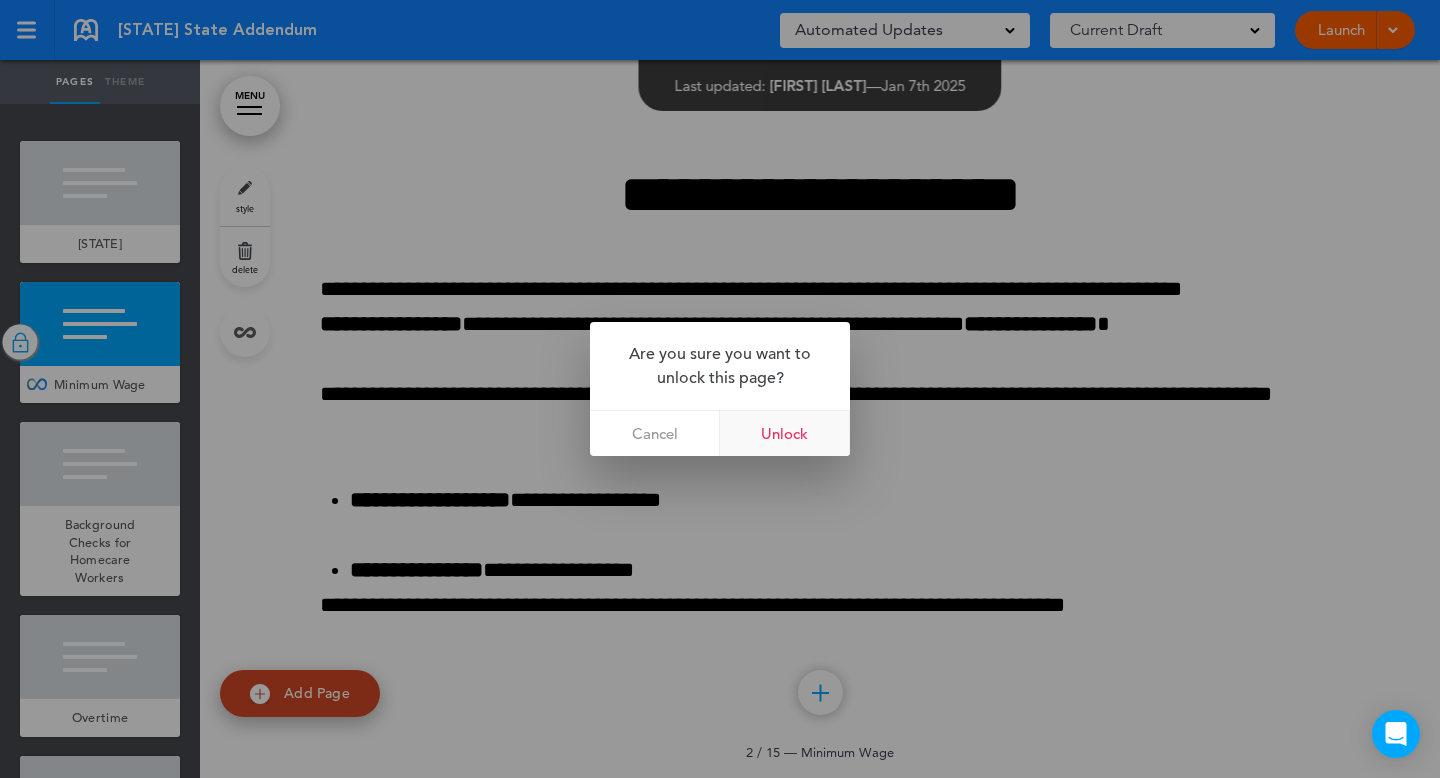click on "Unlock" at bounding box center [785, 433] 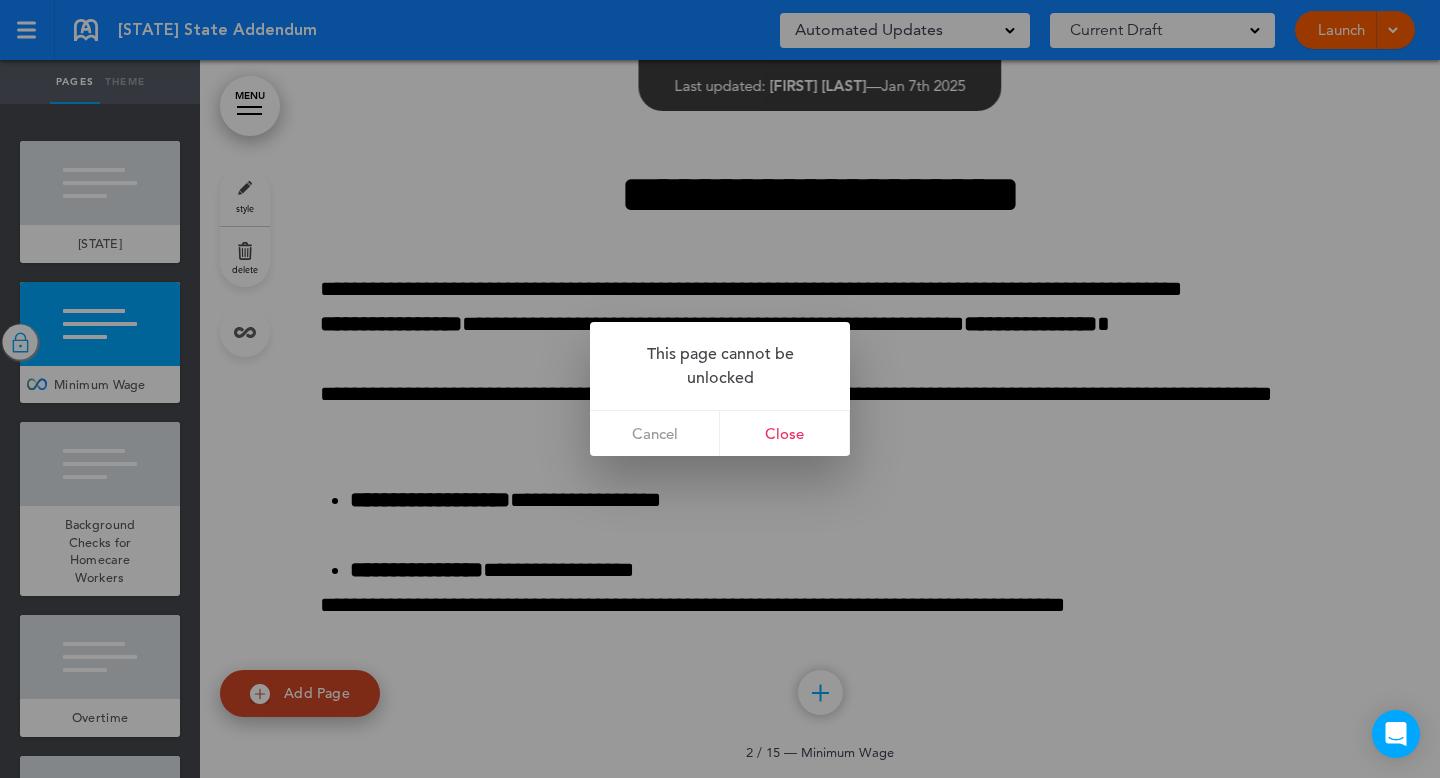 click at bounding box center [720, 389] 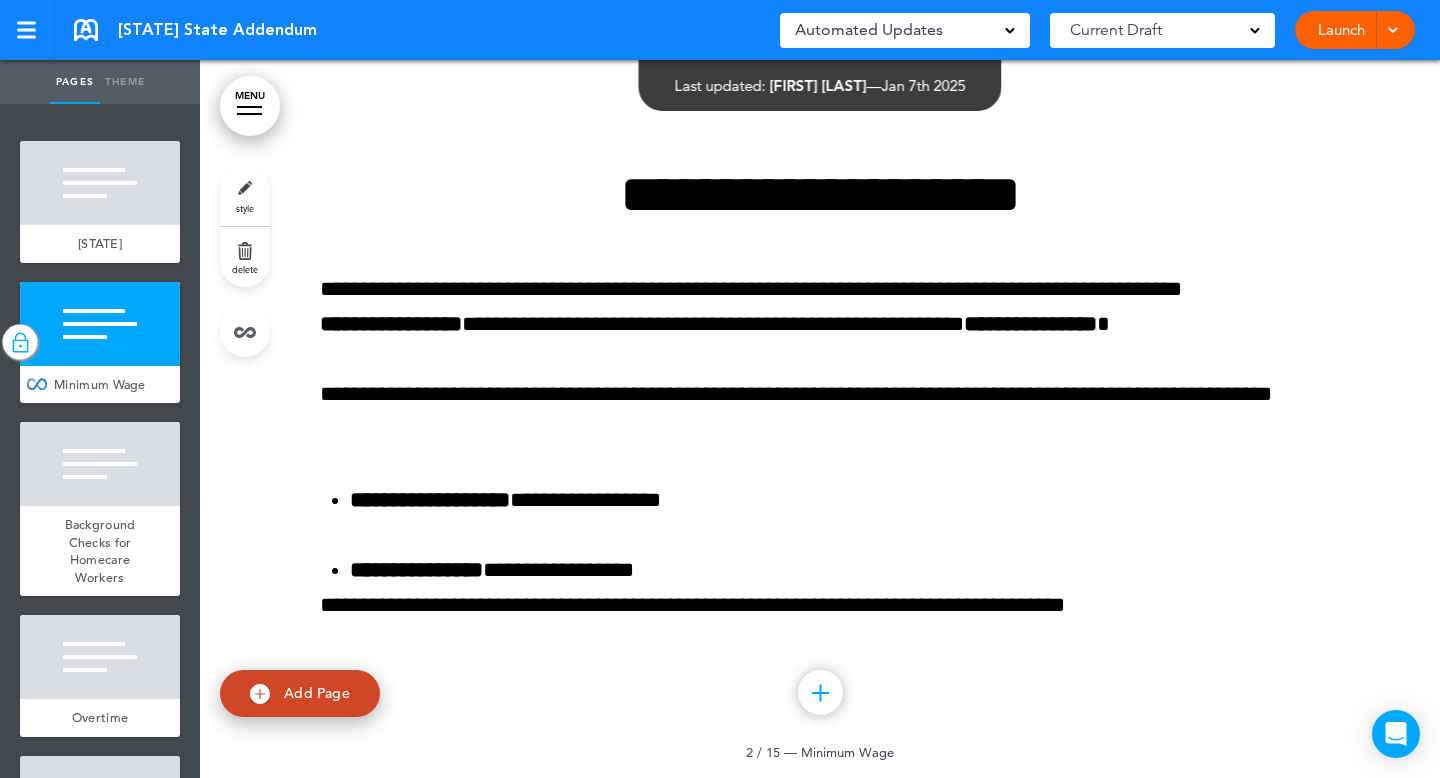 click on "style" at bounding box center [245, 196] 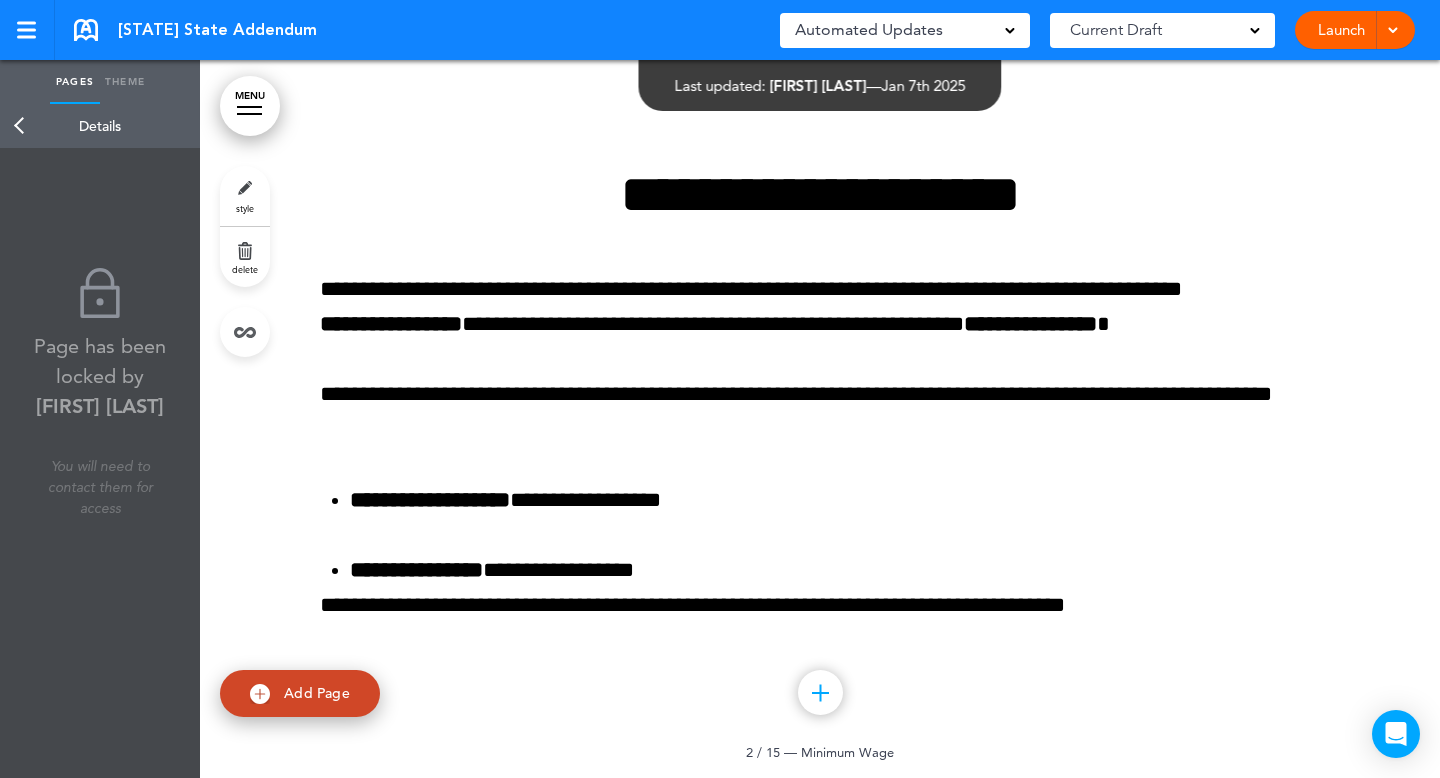 click at bounding box center [100, 293] 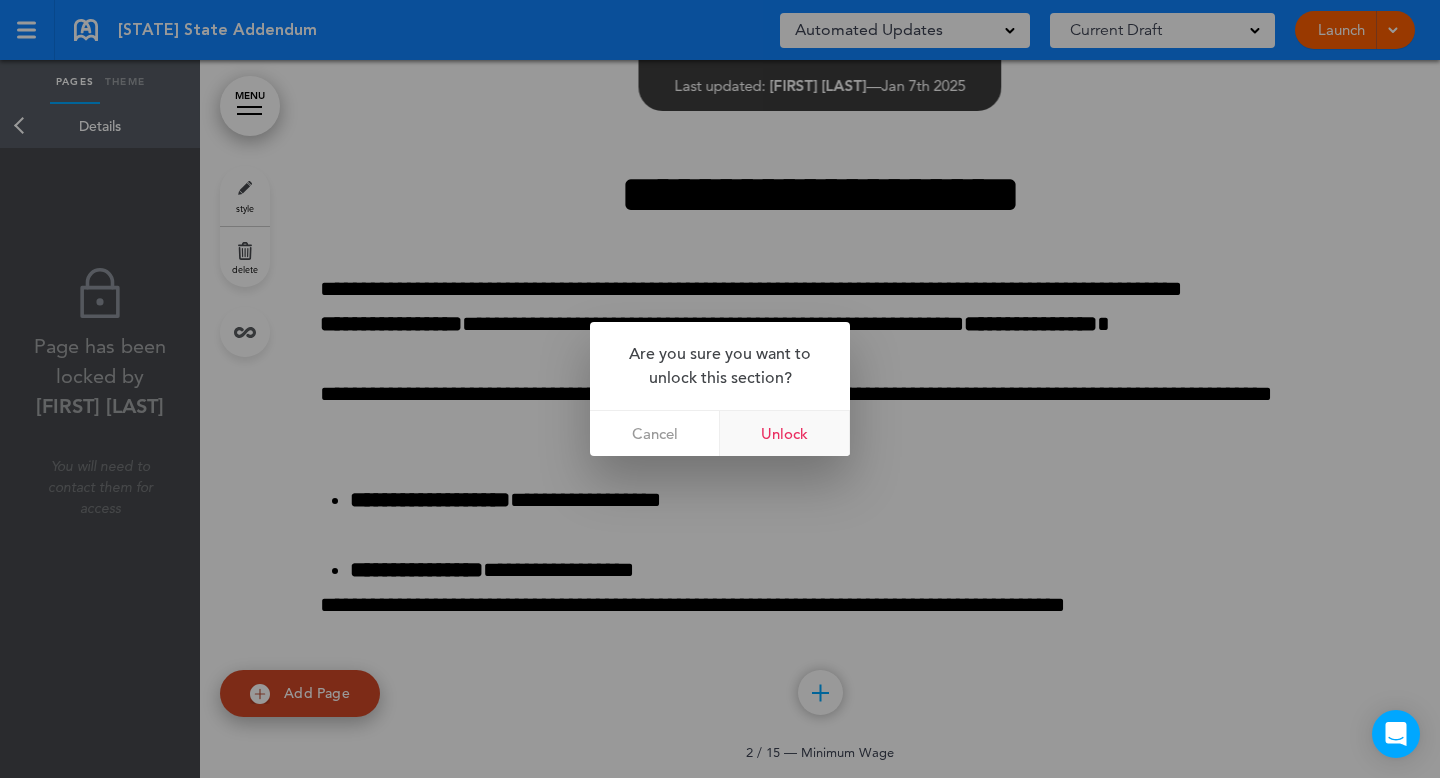 click on "Unlock" at bounding box center [785, 433] 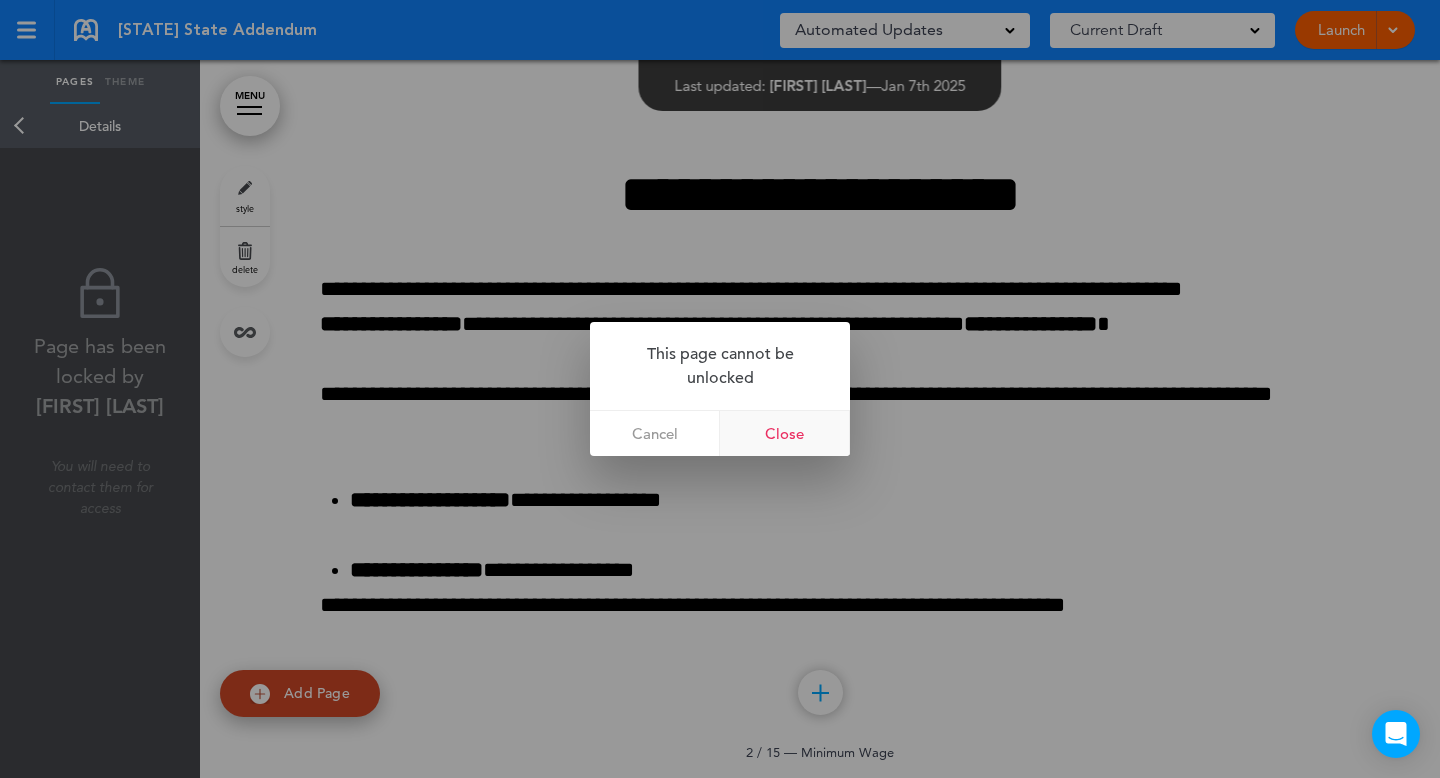 click on "Close" at bounding box center [785, 433] 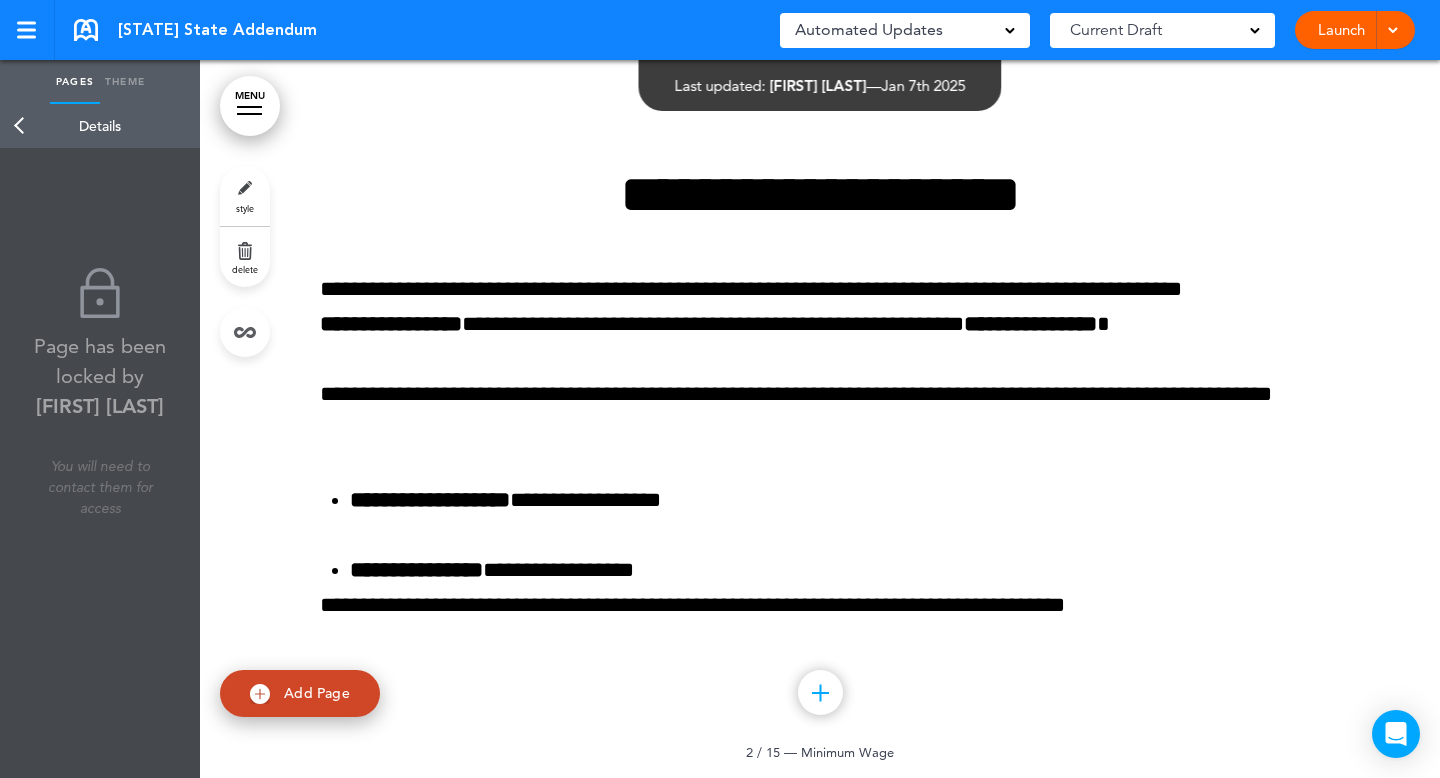 click on "Back" at bounding box center (20, 126) 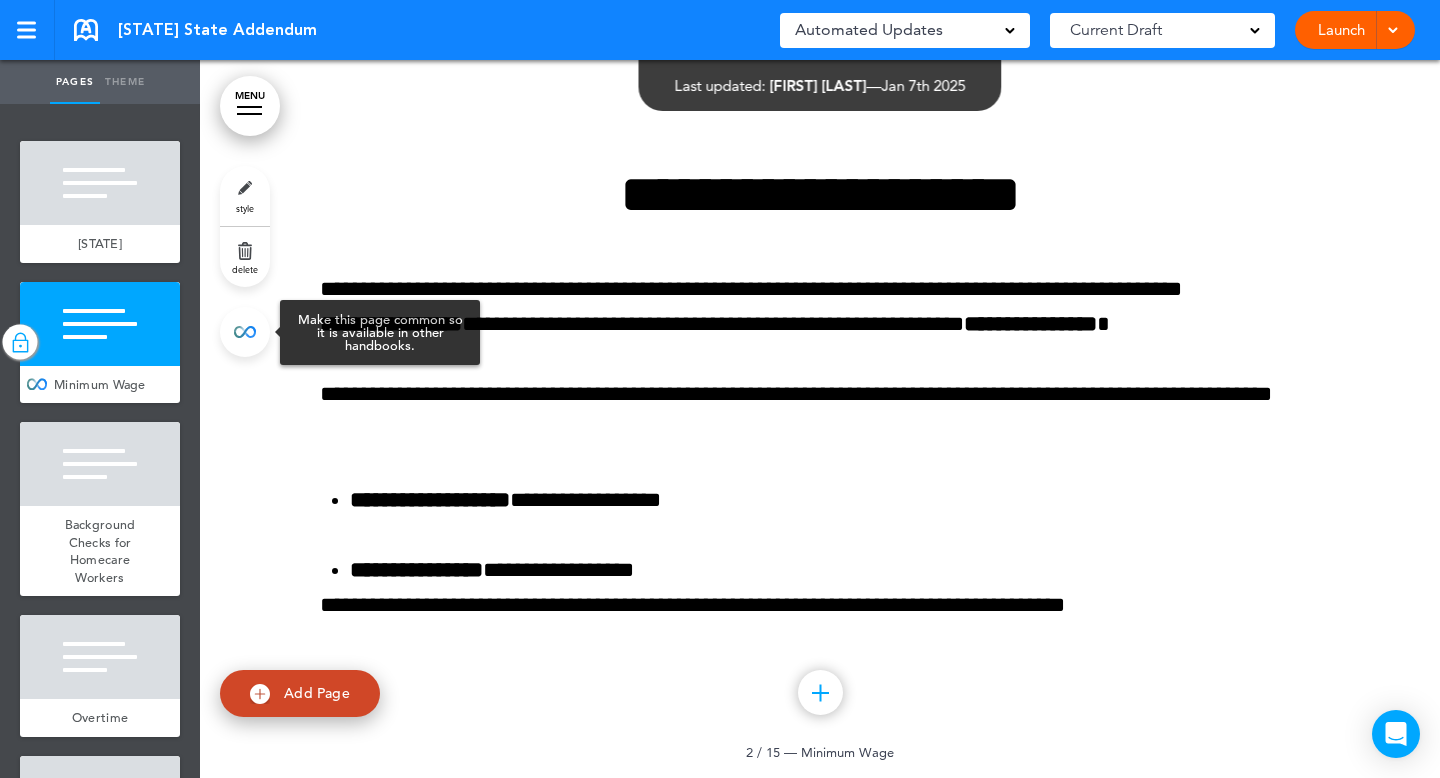click at bounding box center [245, 332] 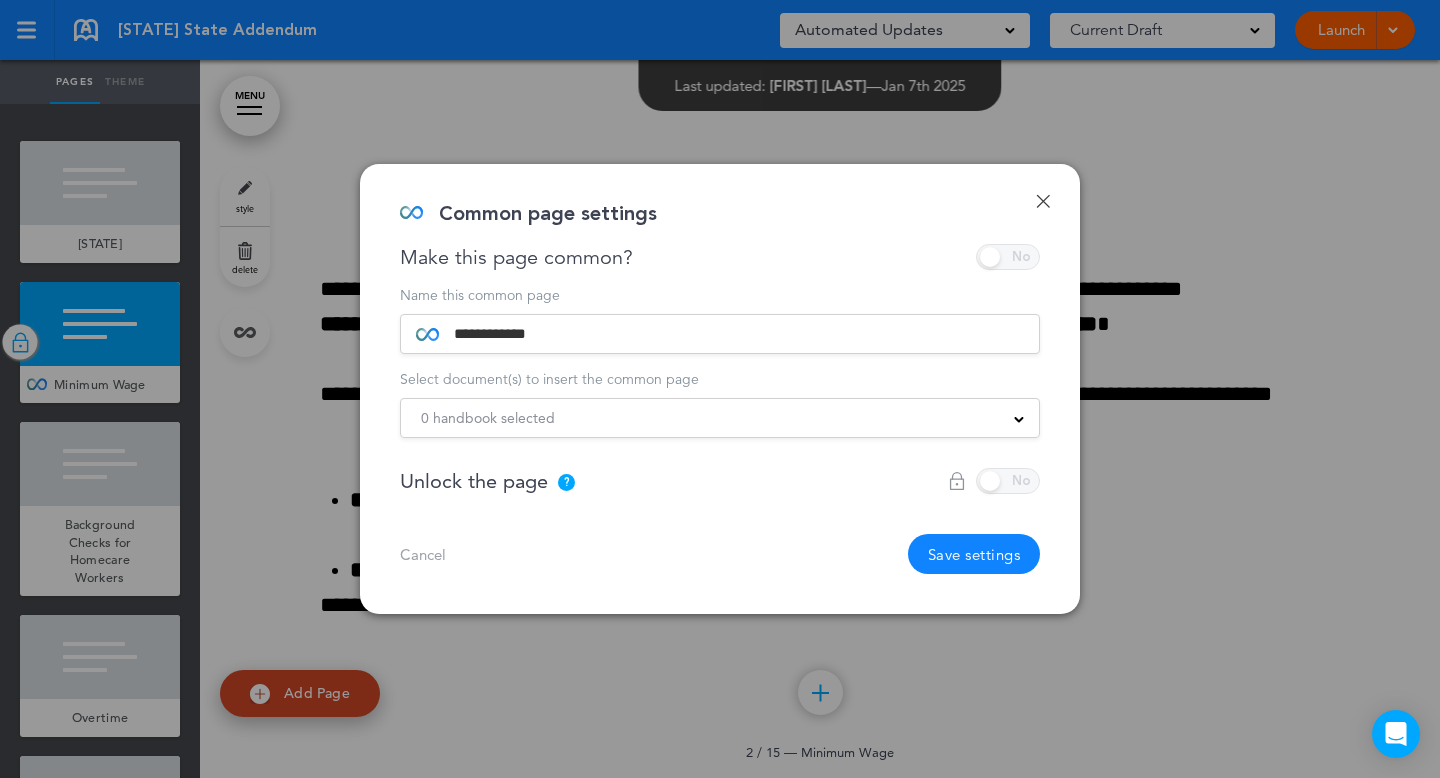 click at bounding box center [994, 481] 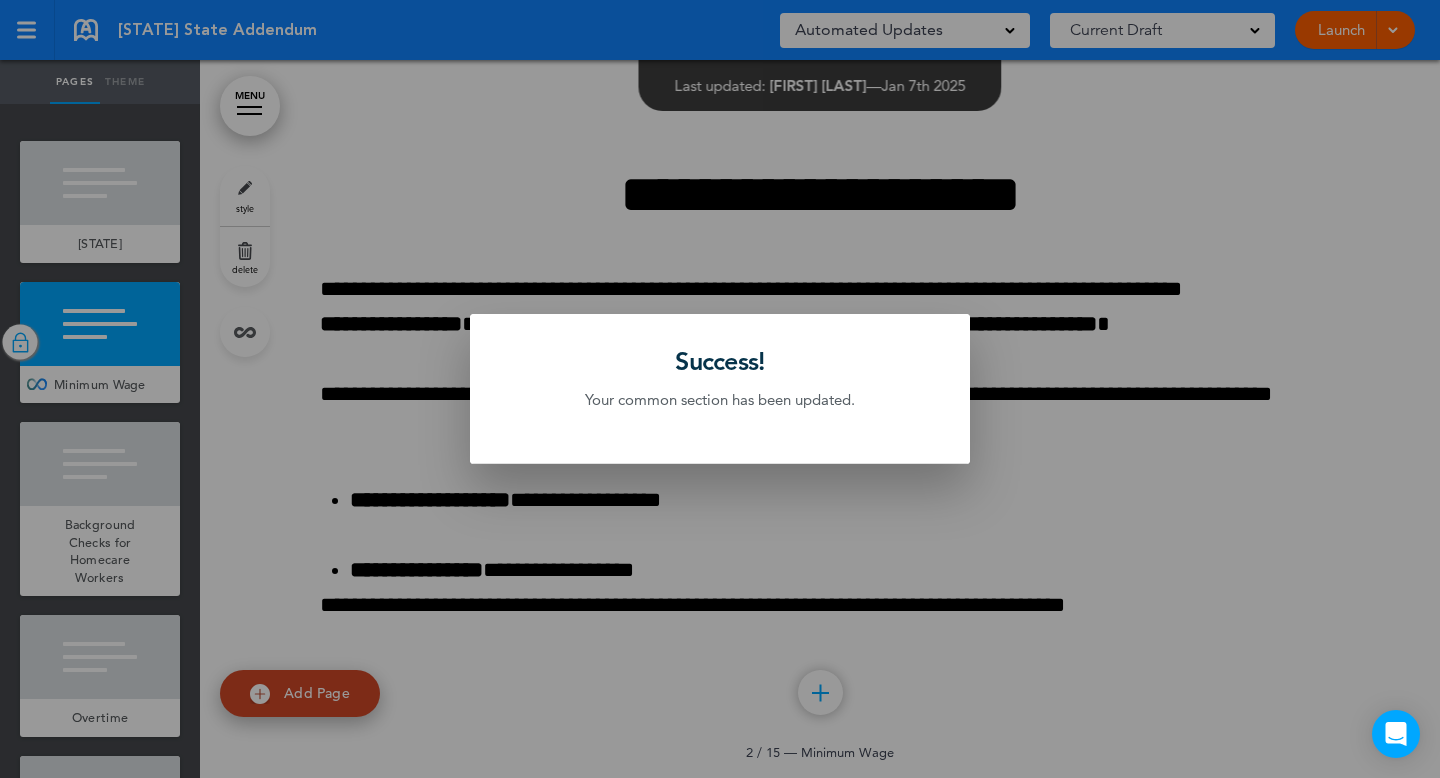 click at bounding box center (720, 389) 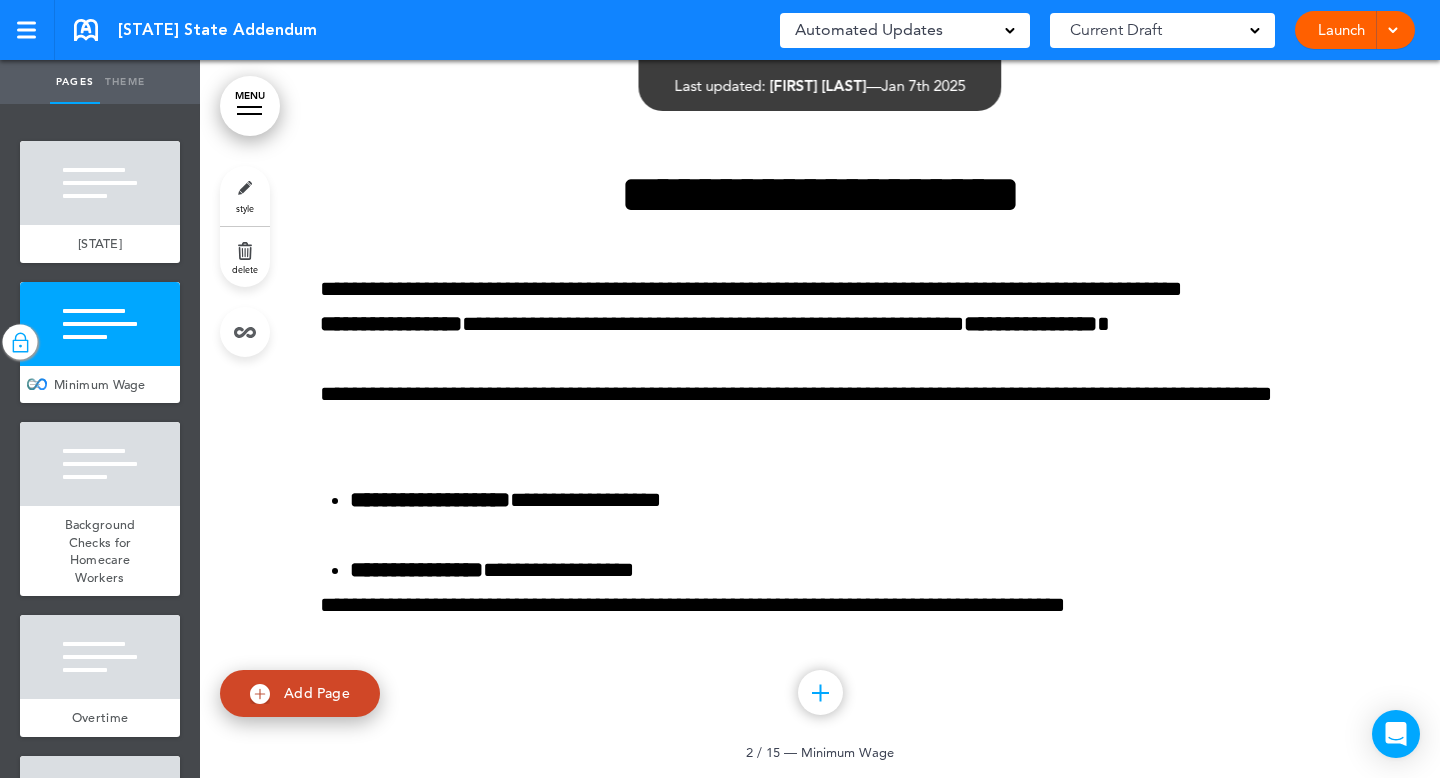 click at bounding box center [20, 342] 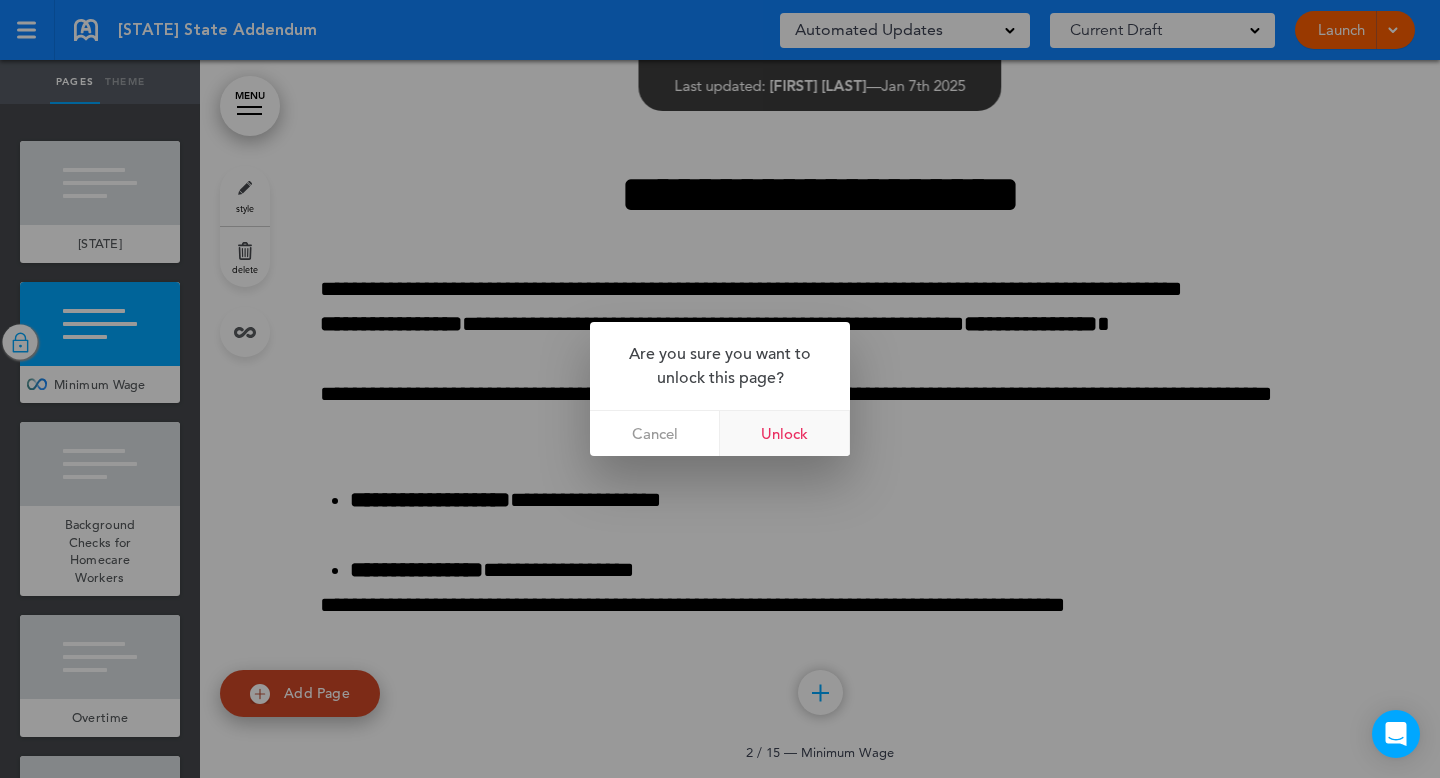 click on "Unlock" at bounding box center (785, 433) 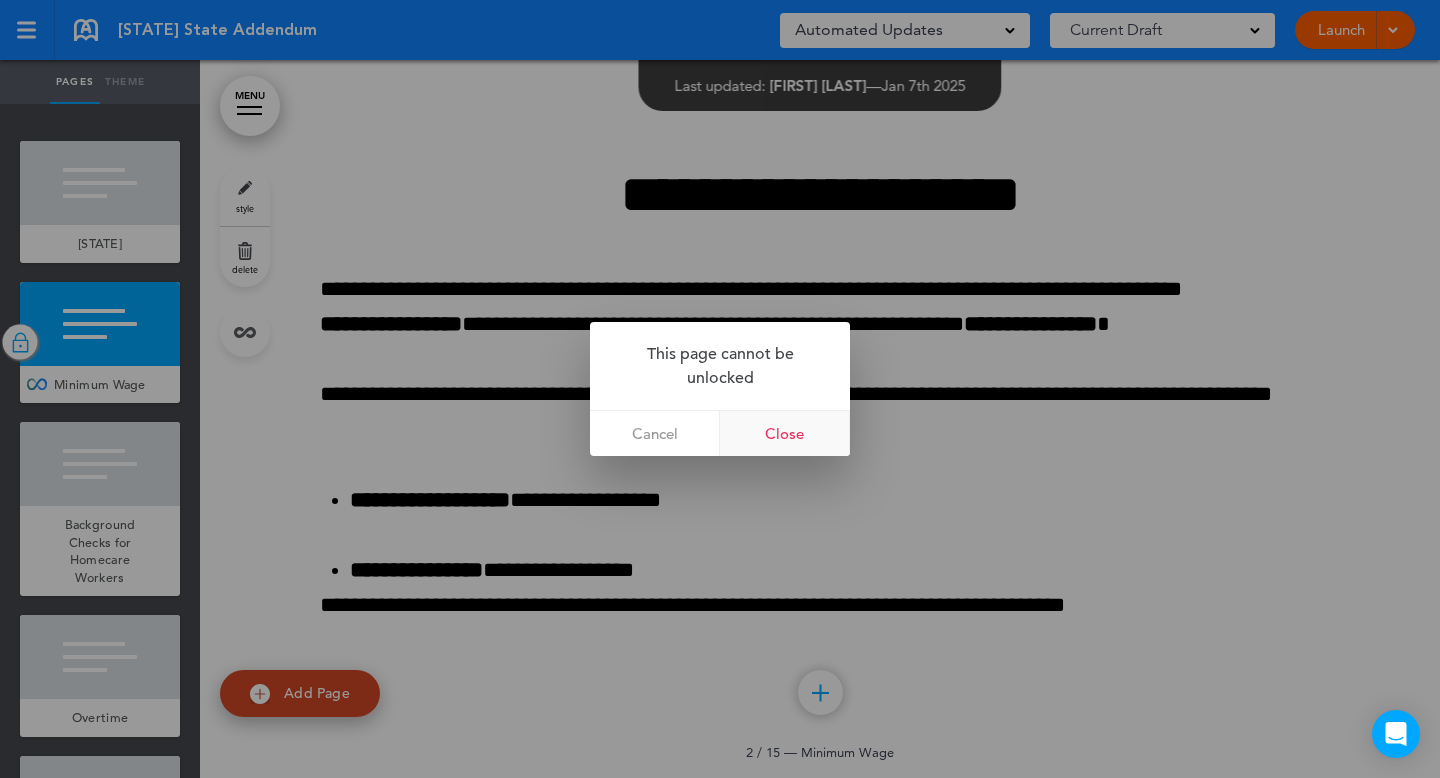 click on "Close" at bounding box center [785, 433] 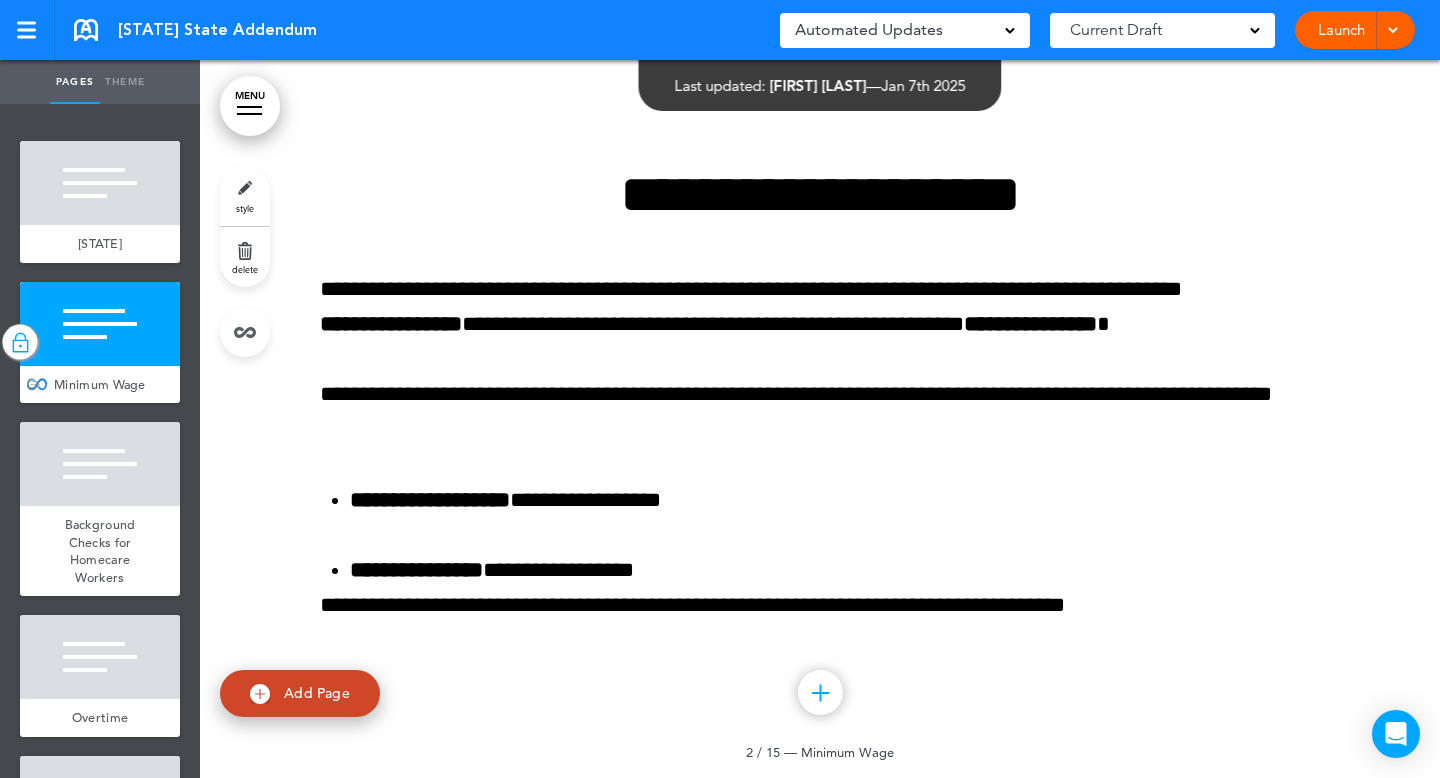 click at bounding box center [100, 324] 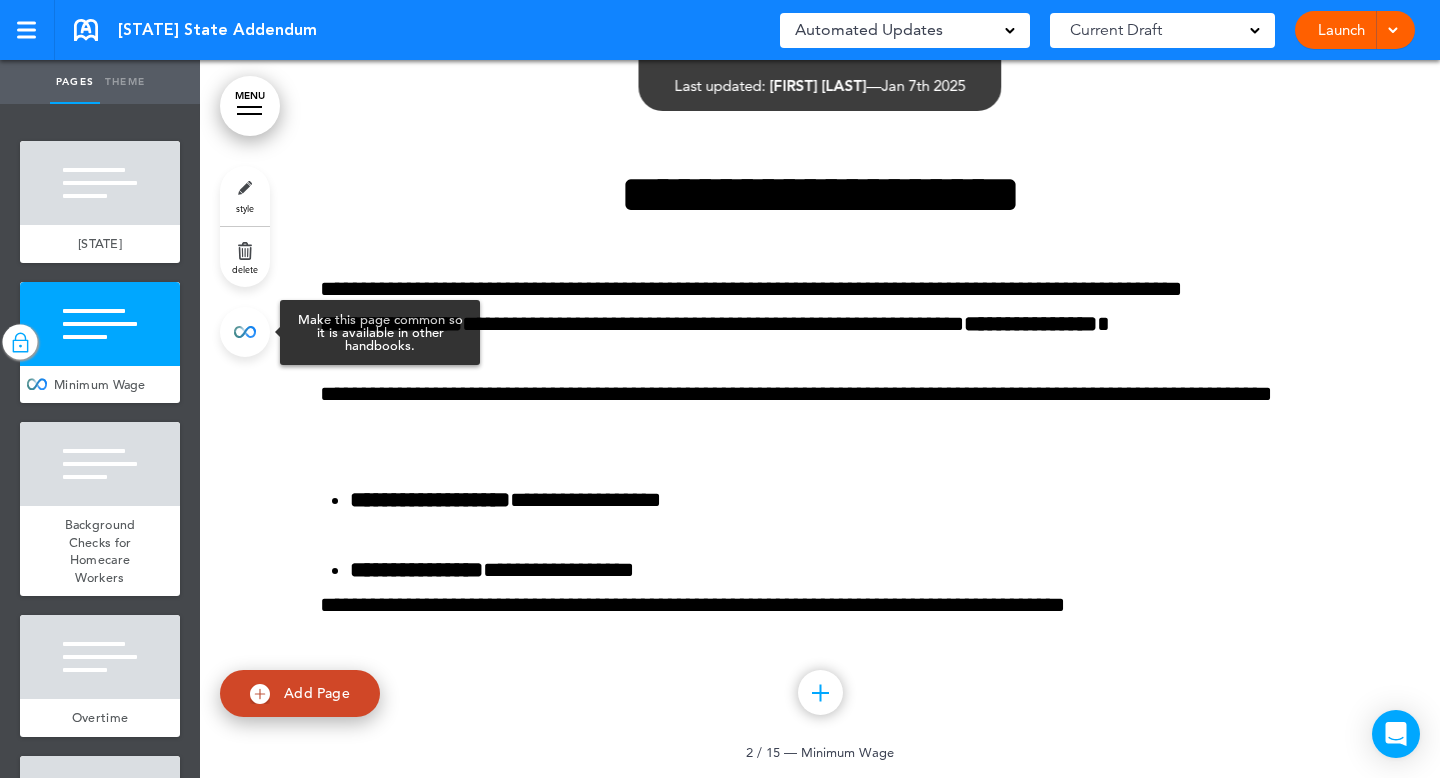 click at bounding box center (245, 332) 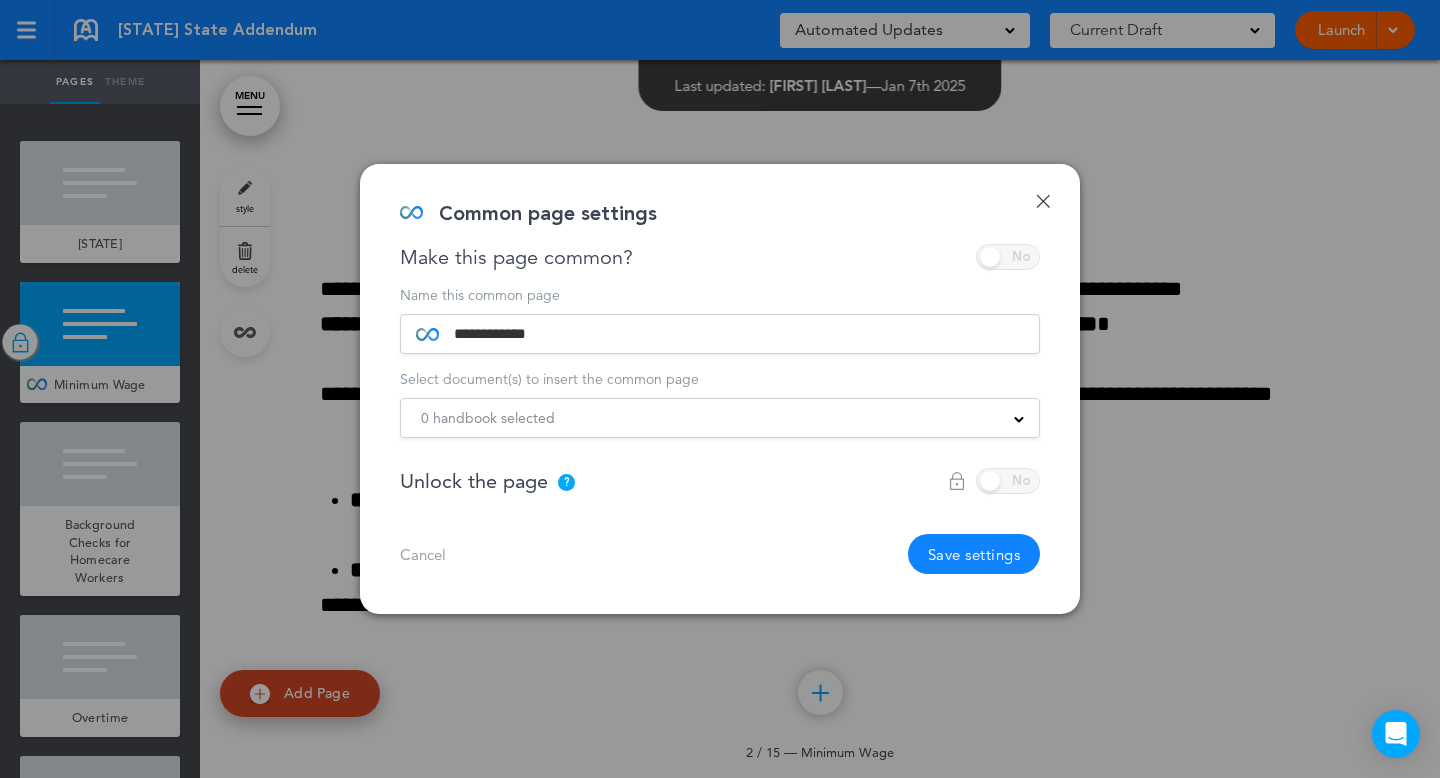 click on "Make this page common?" at bounding box center (720, 257) 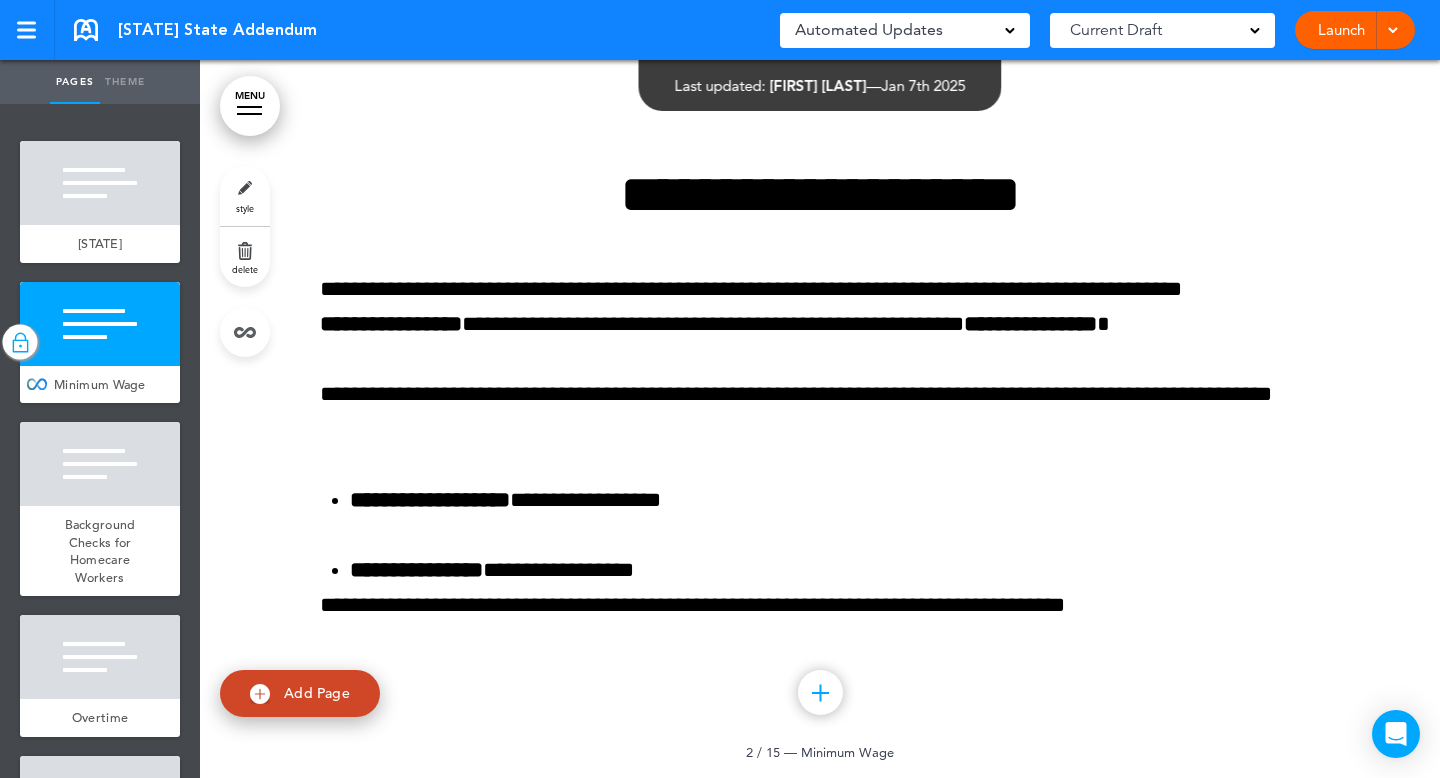 click on "style" at bounding box center (245, 196) 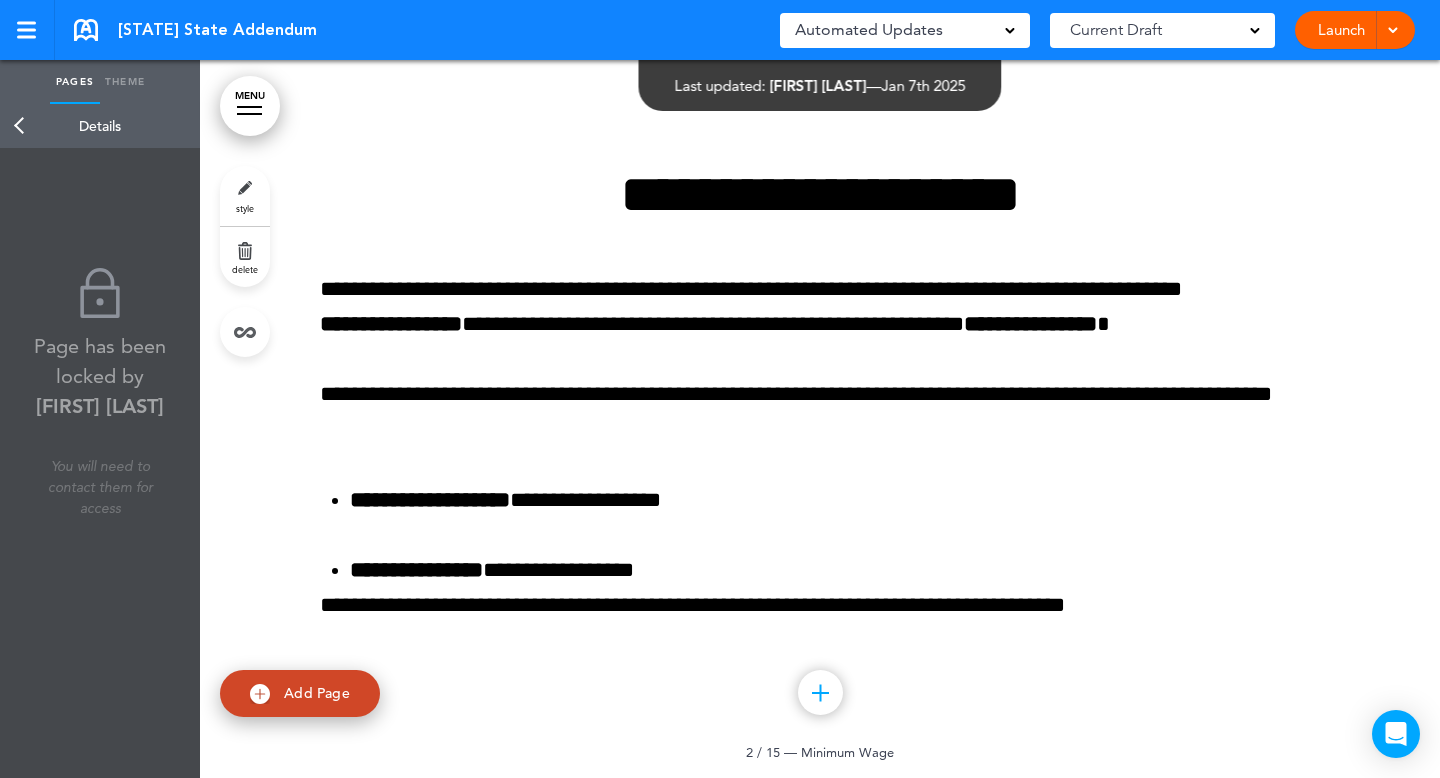 click at bounding box center (100, 293) 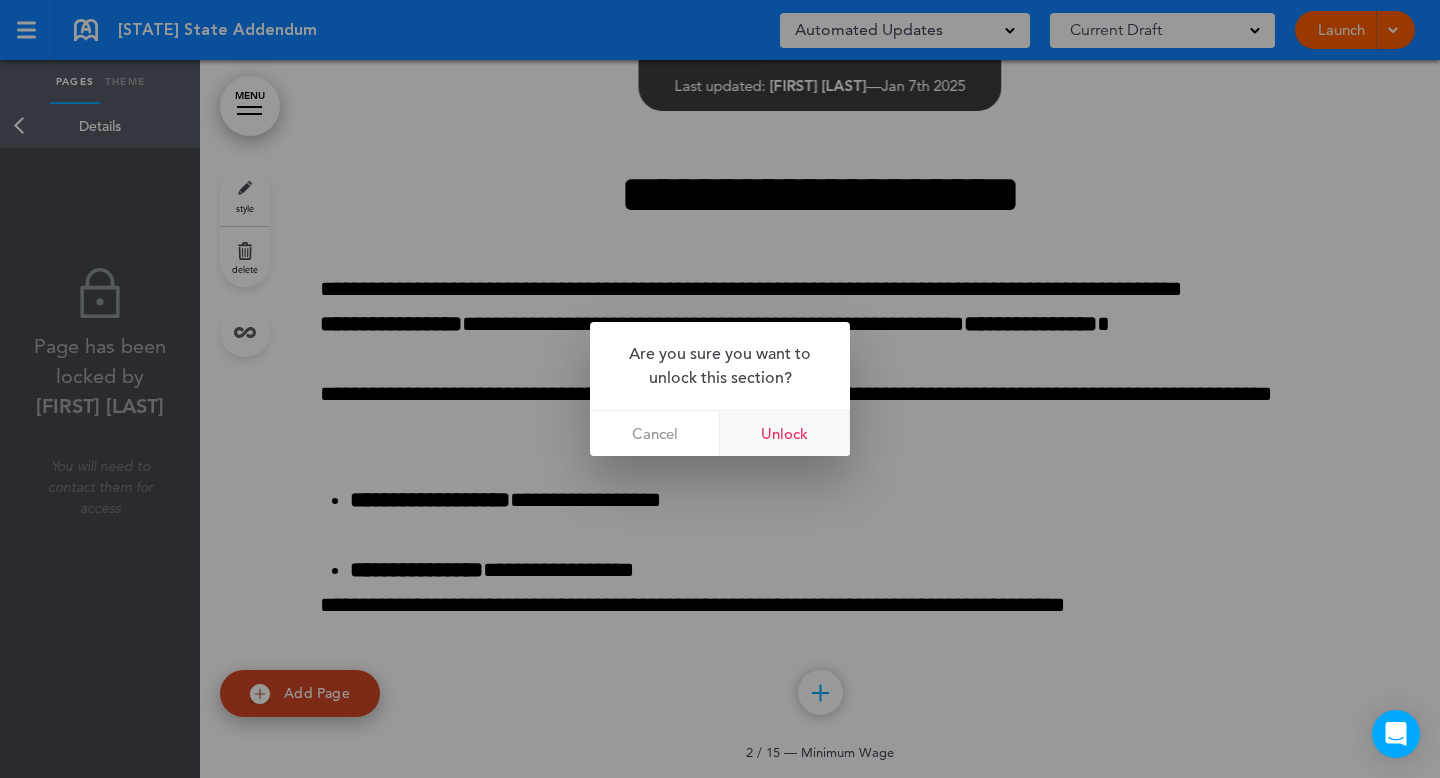 click on "Unlock" at bounding box center [785, 433] 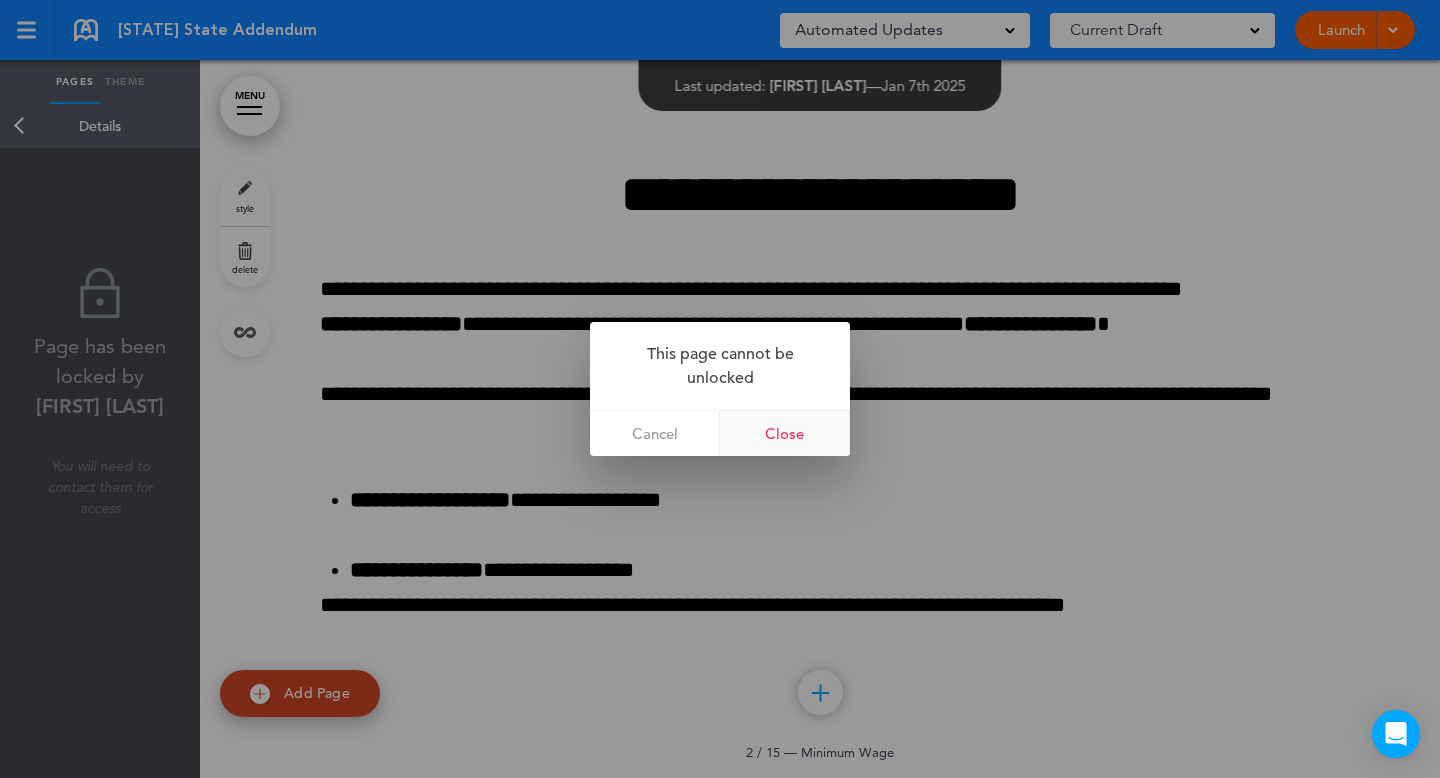 click on "Close" at bounding box center (785, 433) 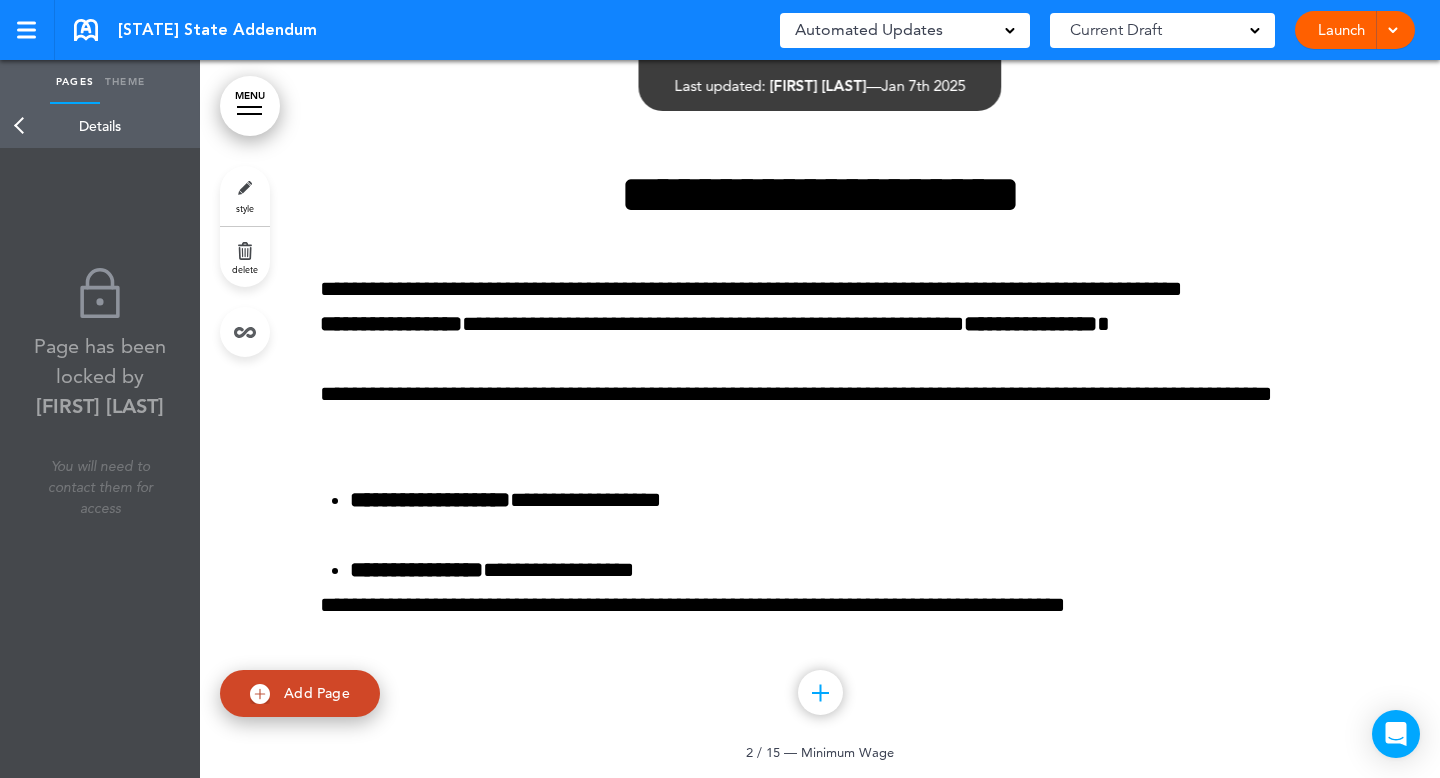 click on "Details" at bounding box center [100, 126] 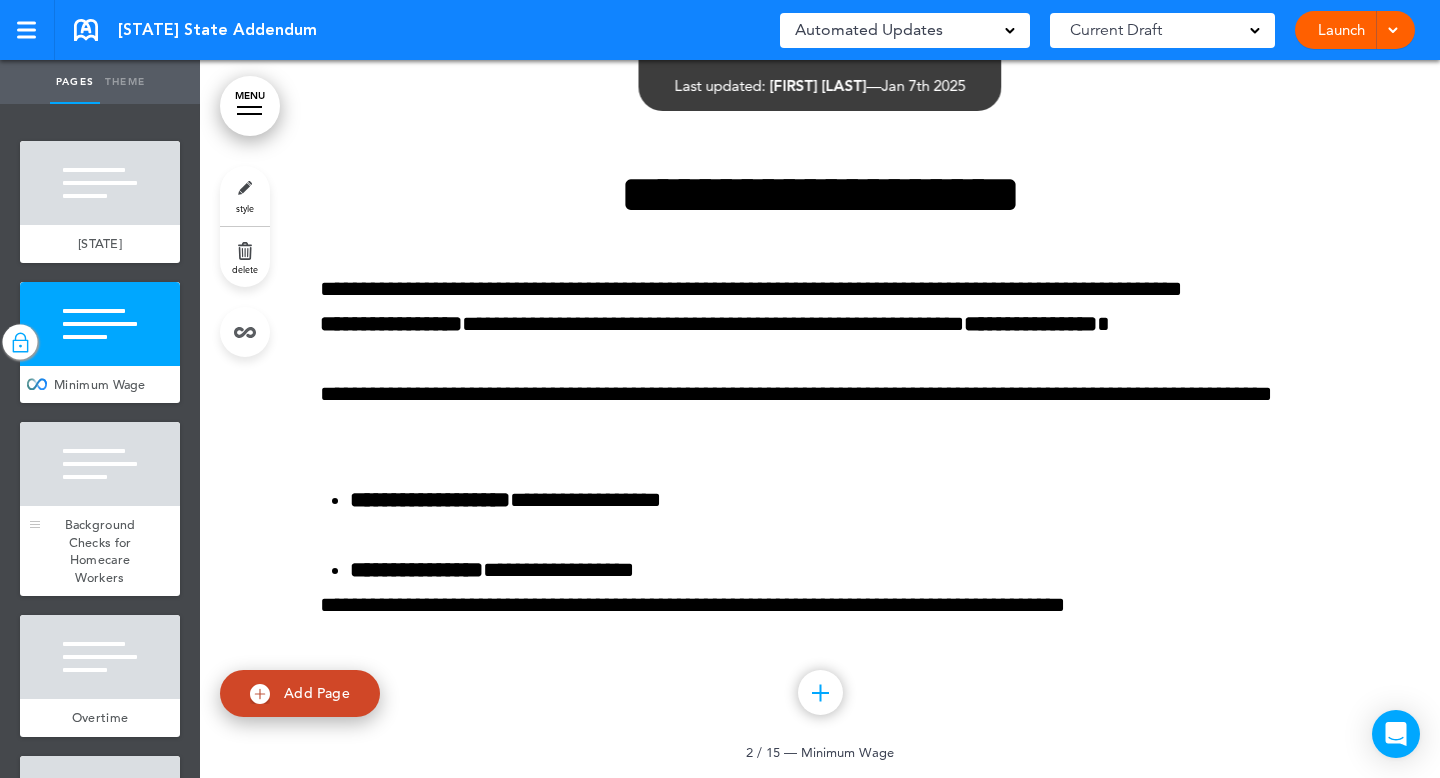 click at bounding box center [100, 464] 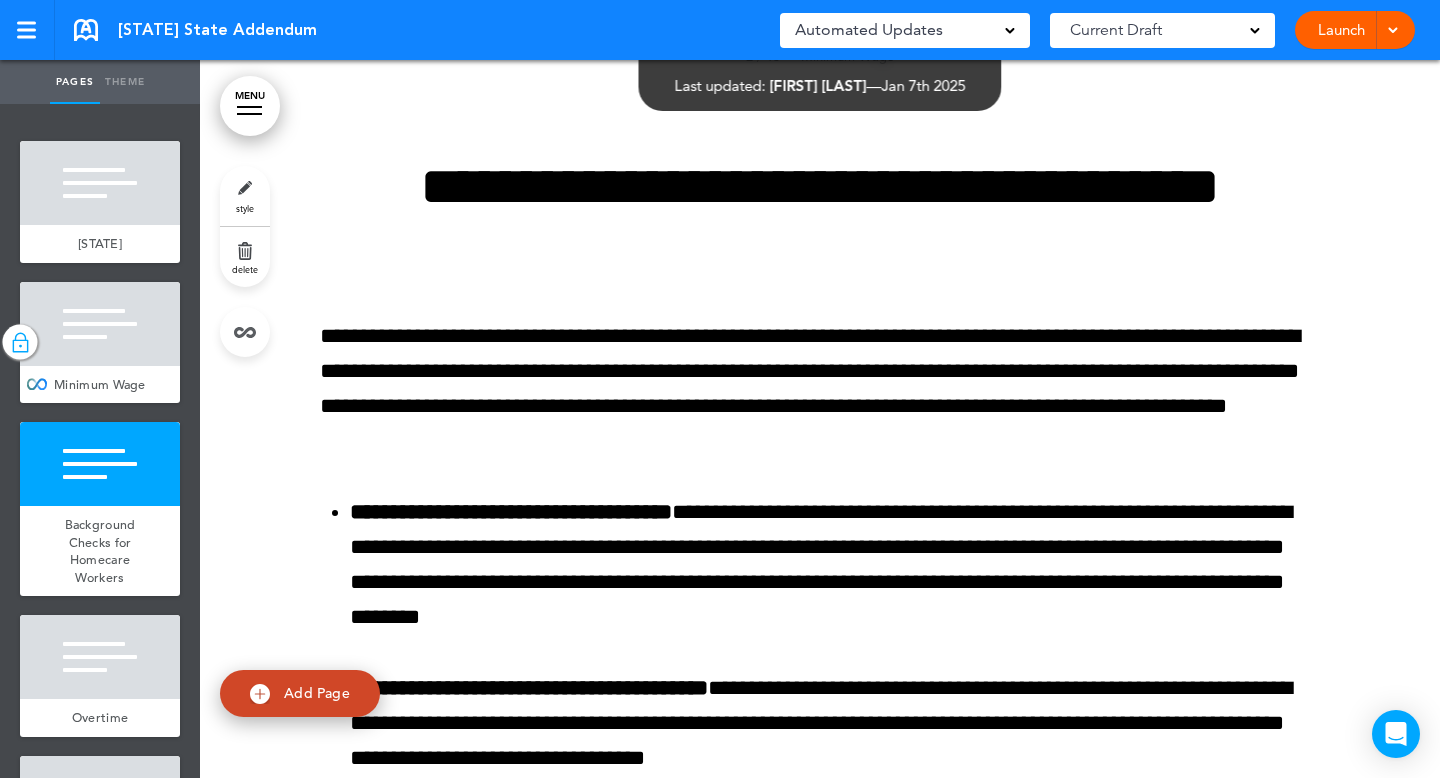 scroll, scrollTop: 1440, scrollLeft: 0, axis: vertical 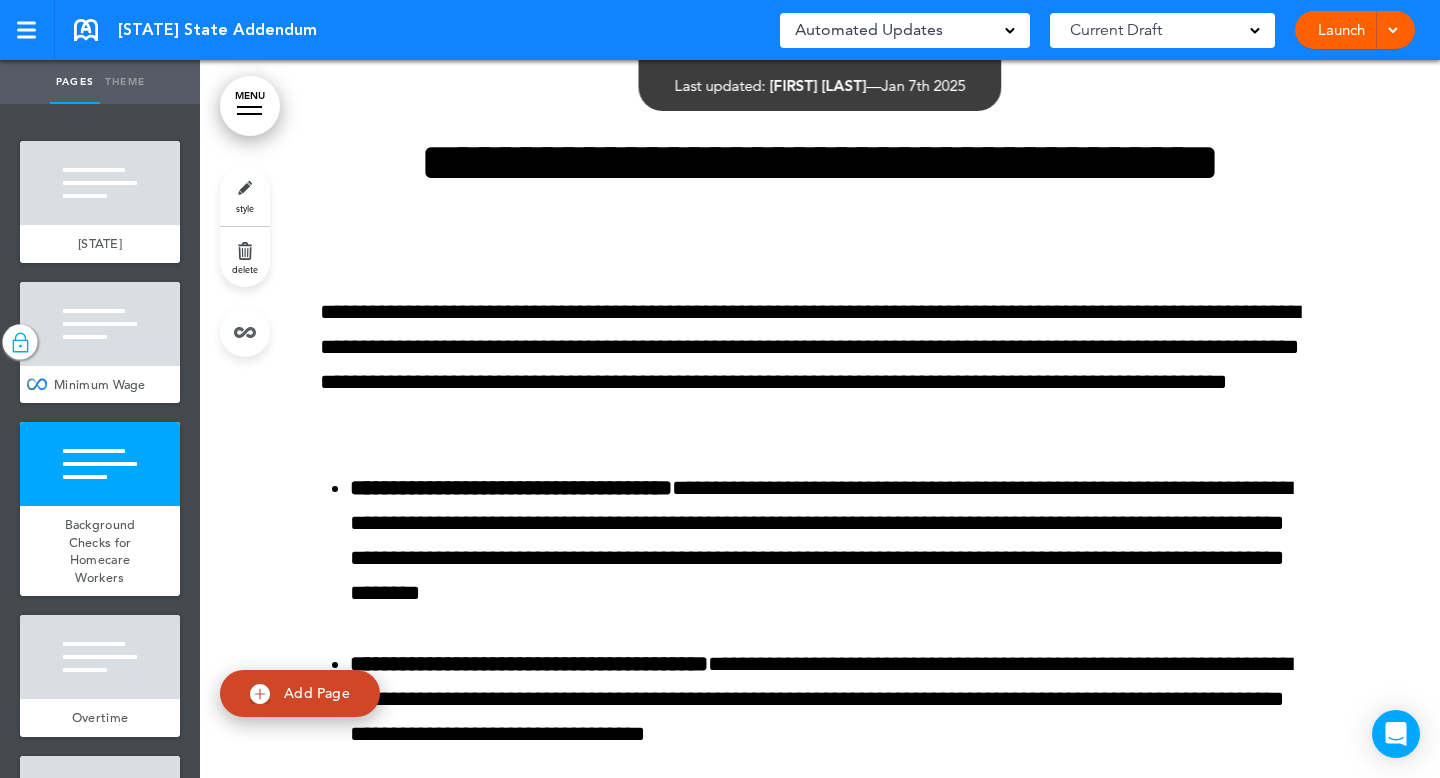 click on "style" at bounding box center [245, 196] 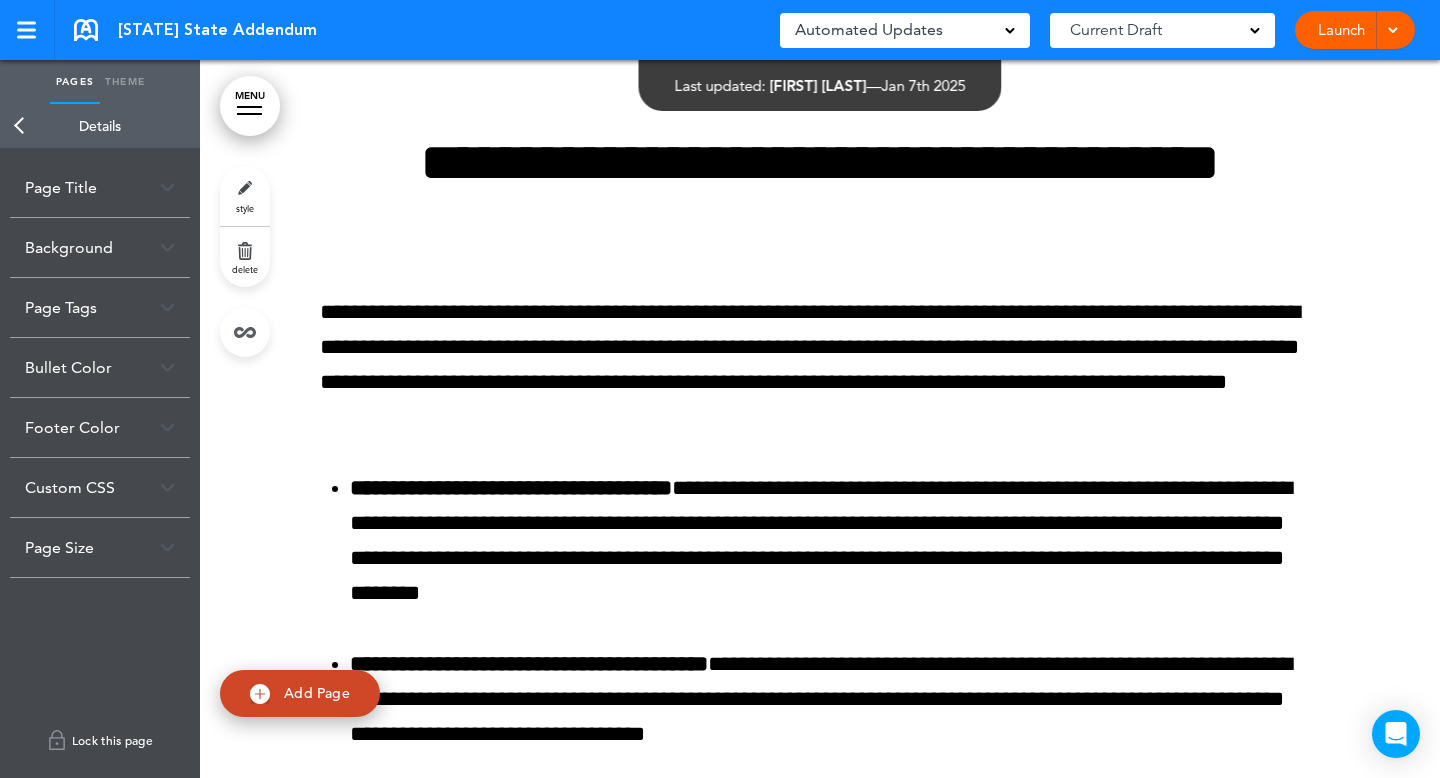 click on "Lock this page" at bounding box center [100, 740] 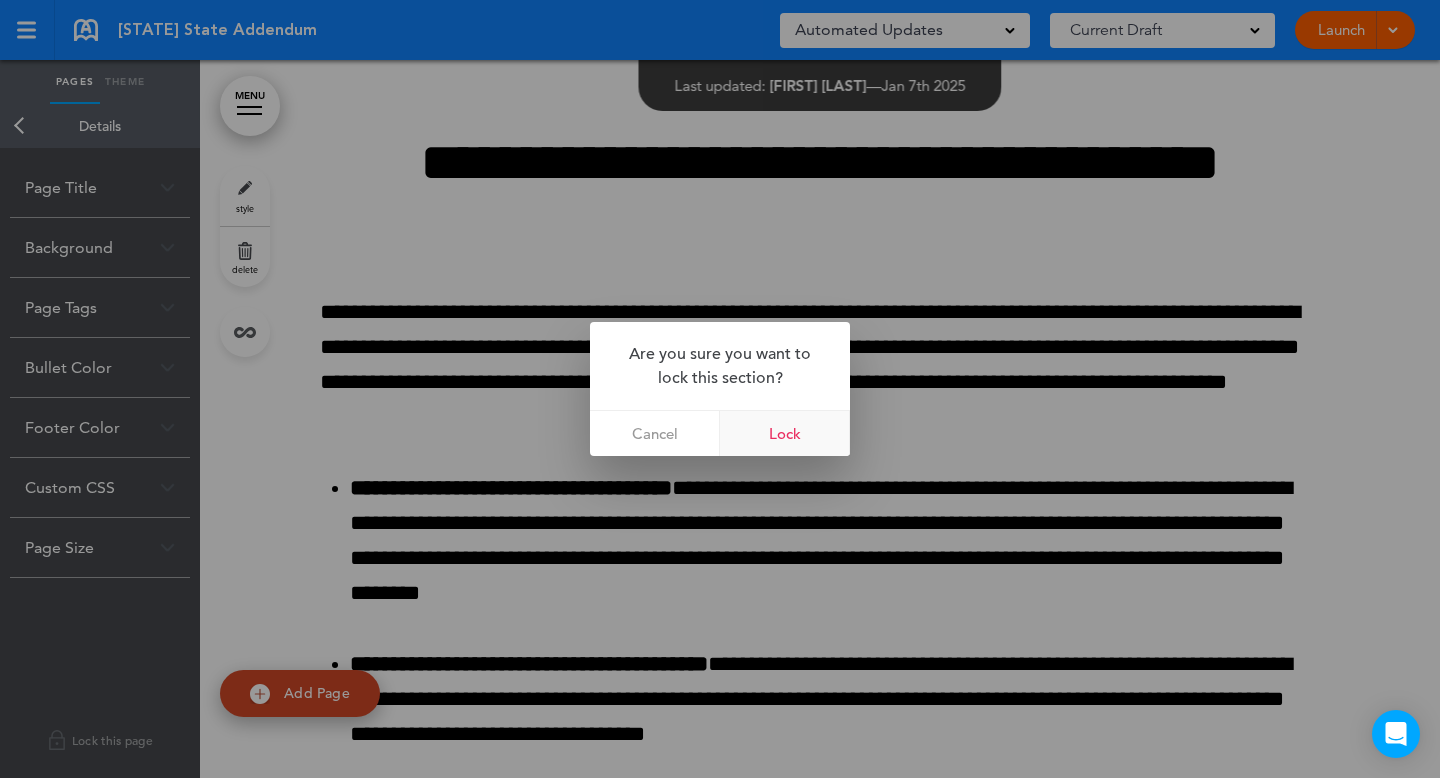 click on "Lock" at bounding box center [785, 433] 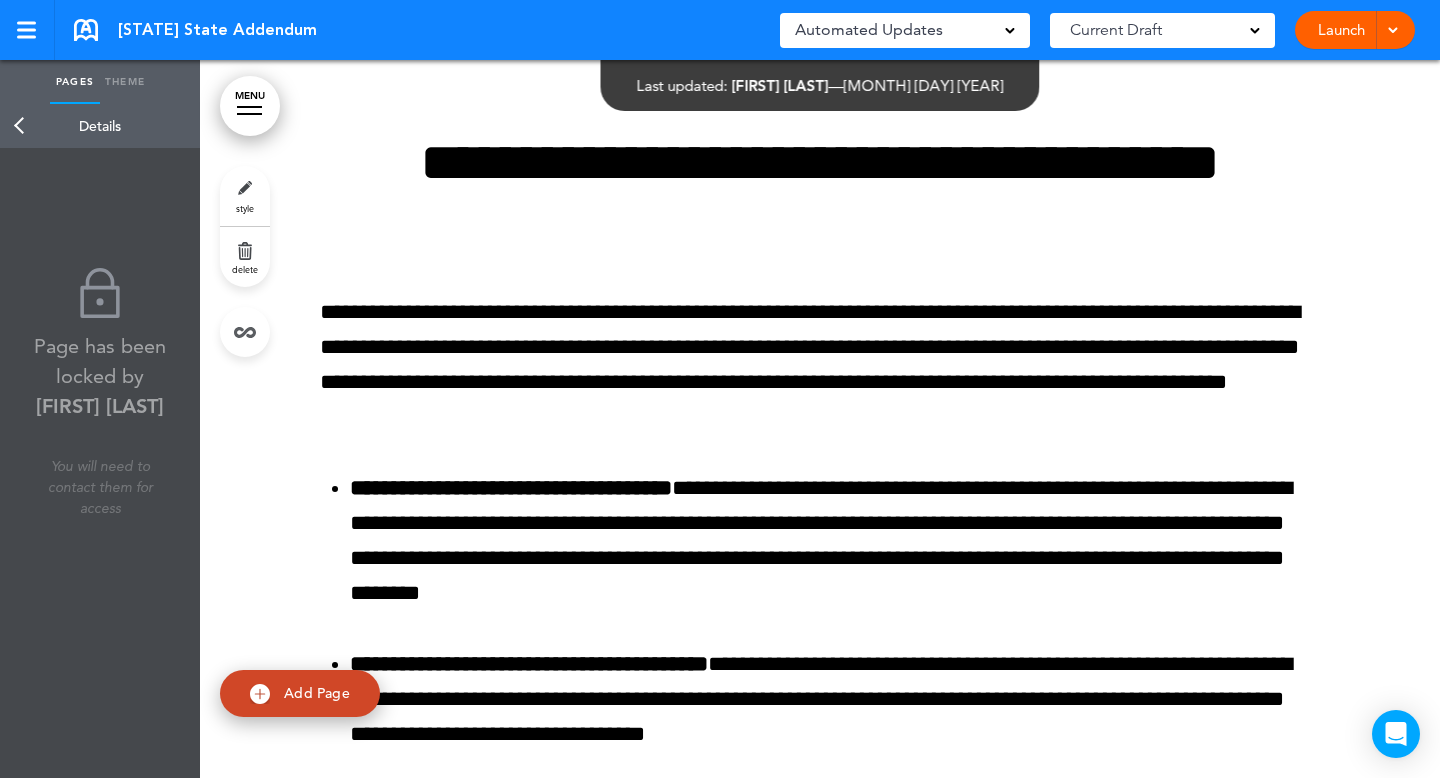 click on "Back" at bounding box center (20, 126) 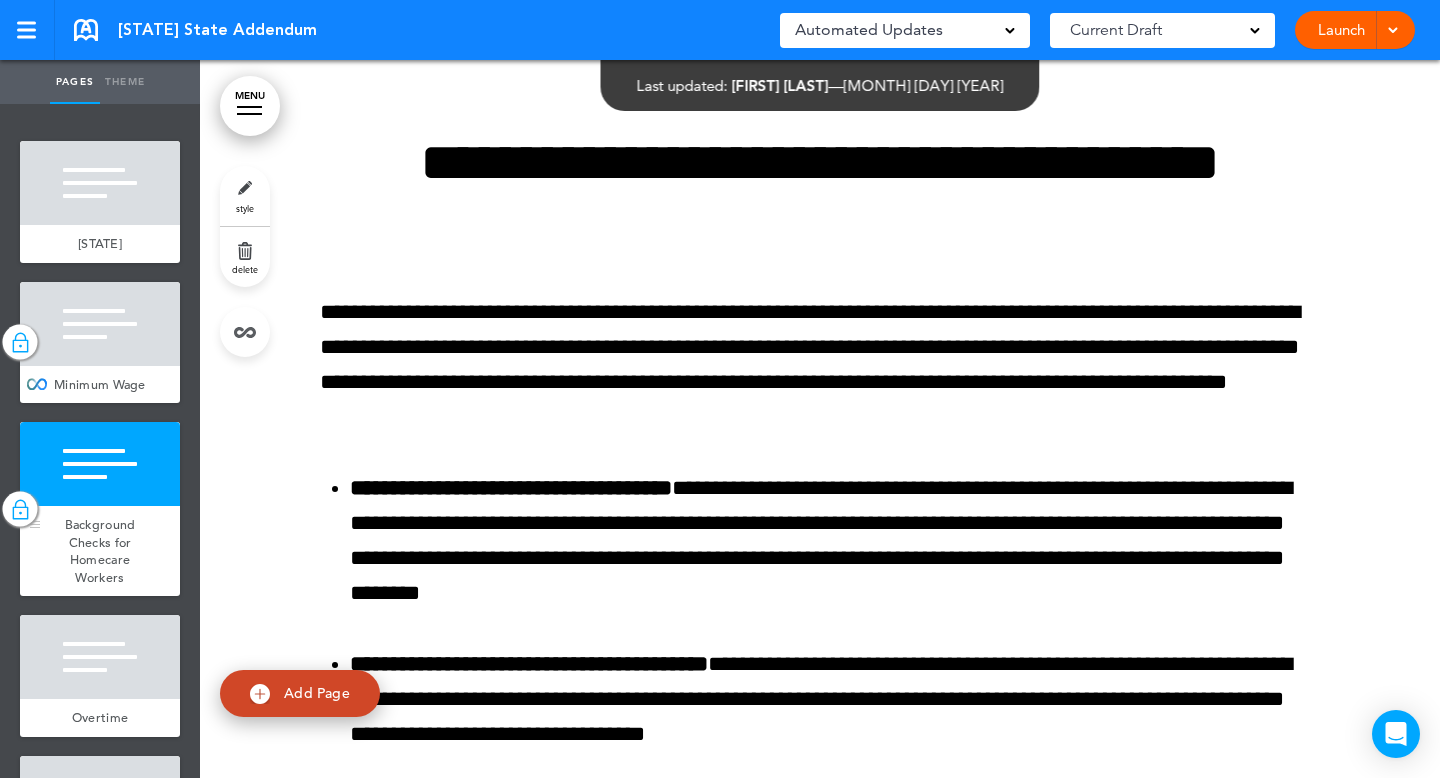 click at bounding box center (20, 509) 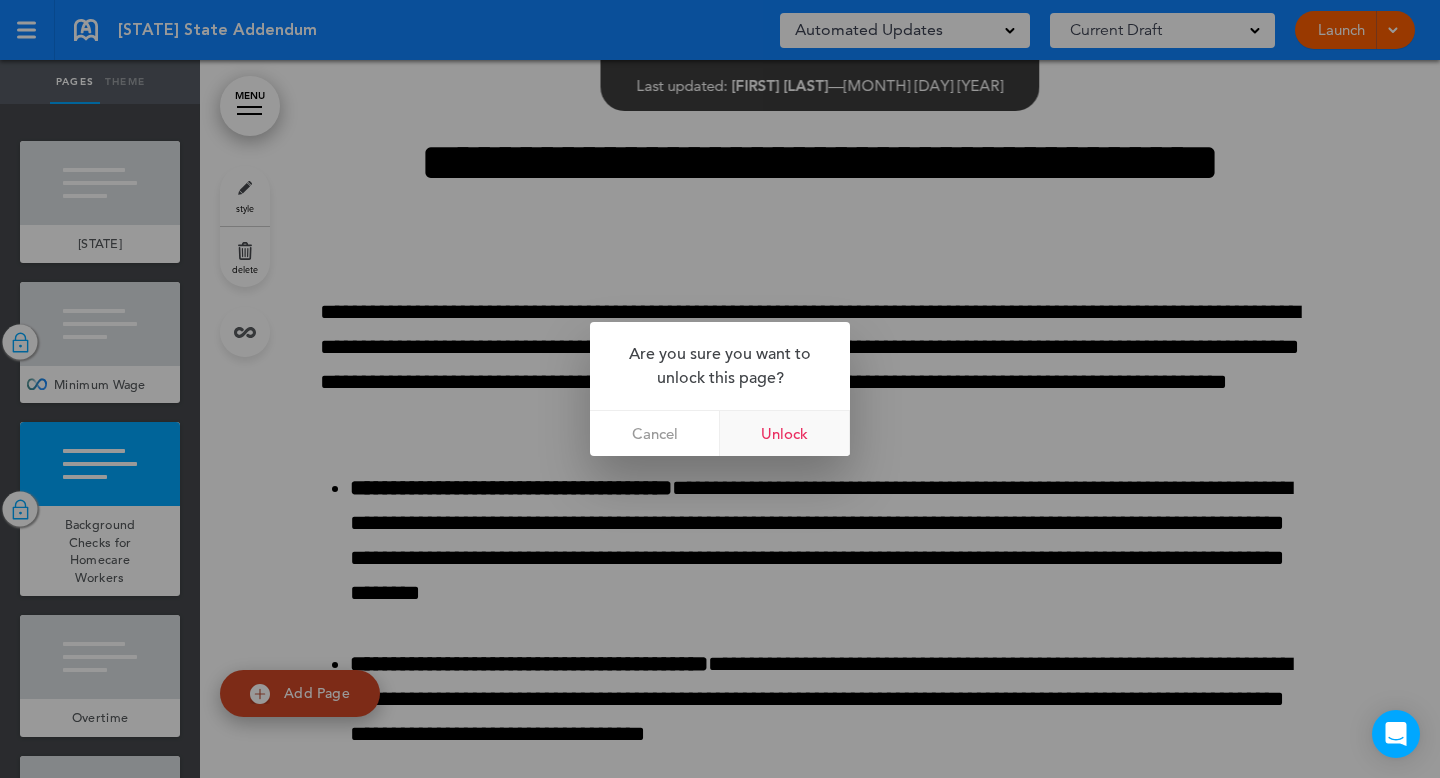 click on "Unlock" at bounding box center [785, 433] 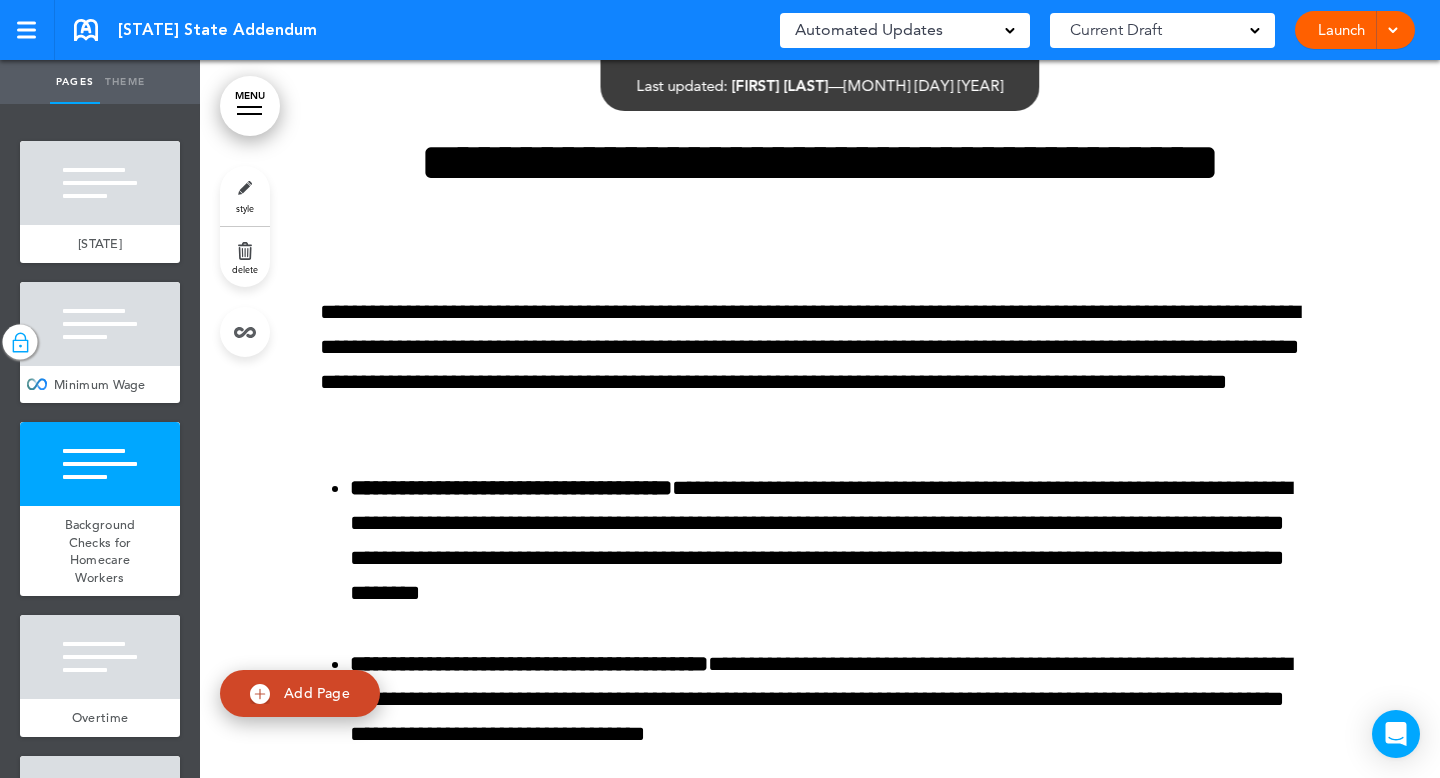 click on "style" at bounding box center (245, 196) 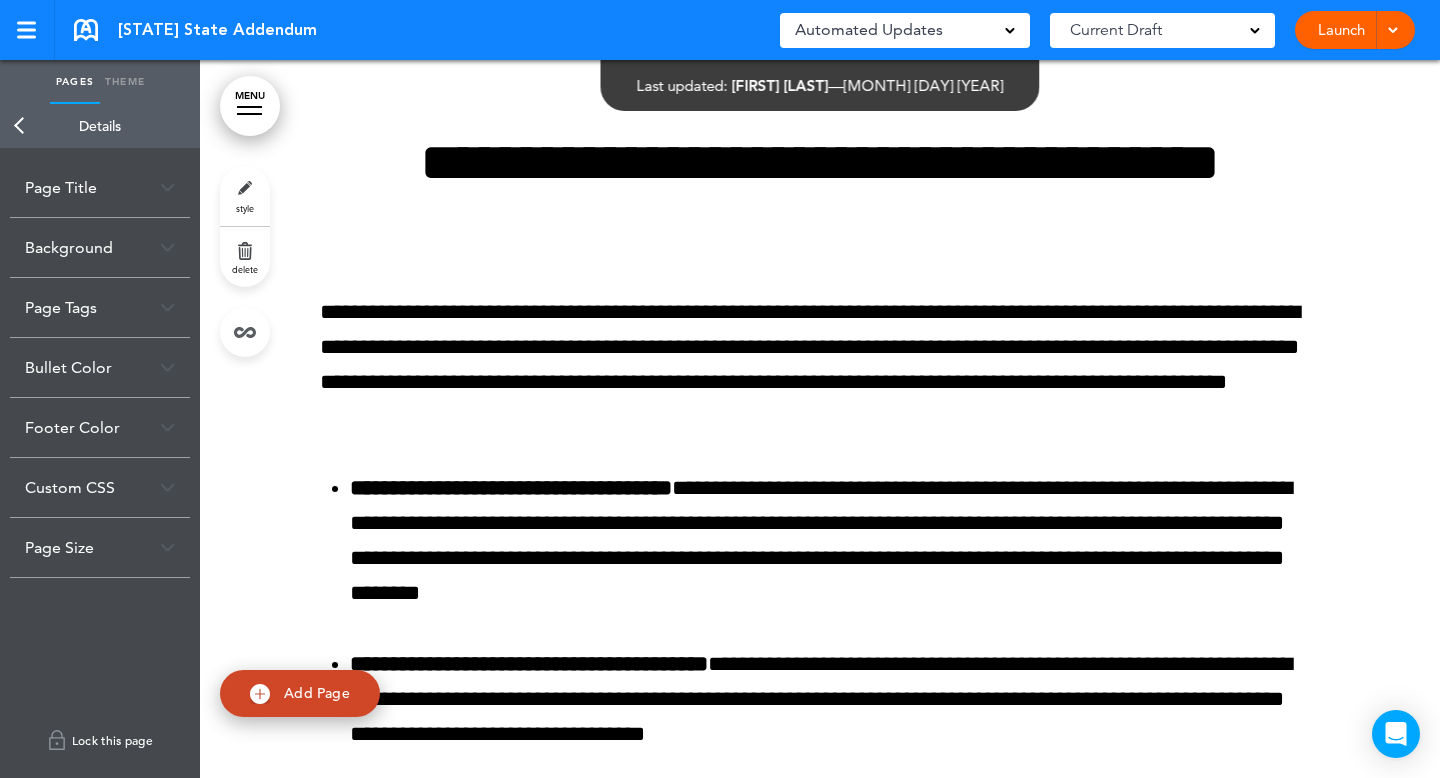 click on "Lock this page" at bounding box center (100, 740) 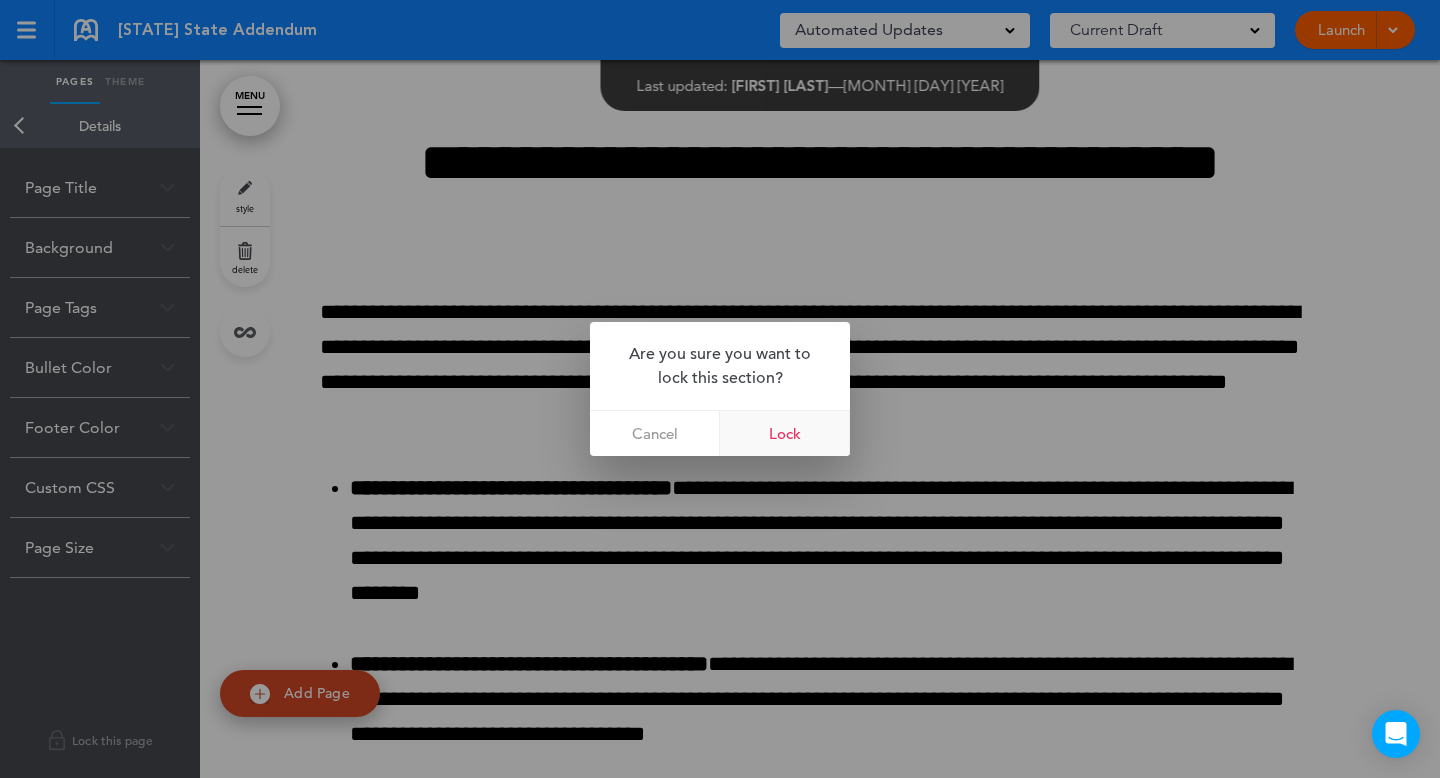 click on "Lock" at bounding box center (785, 433) 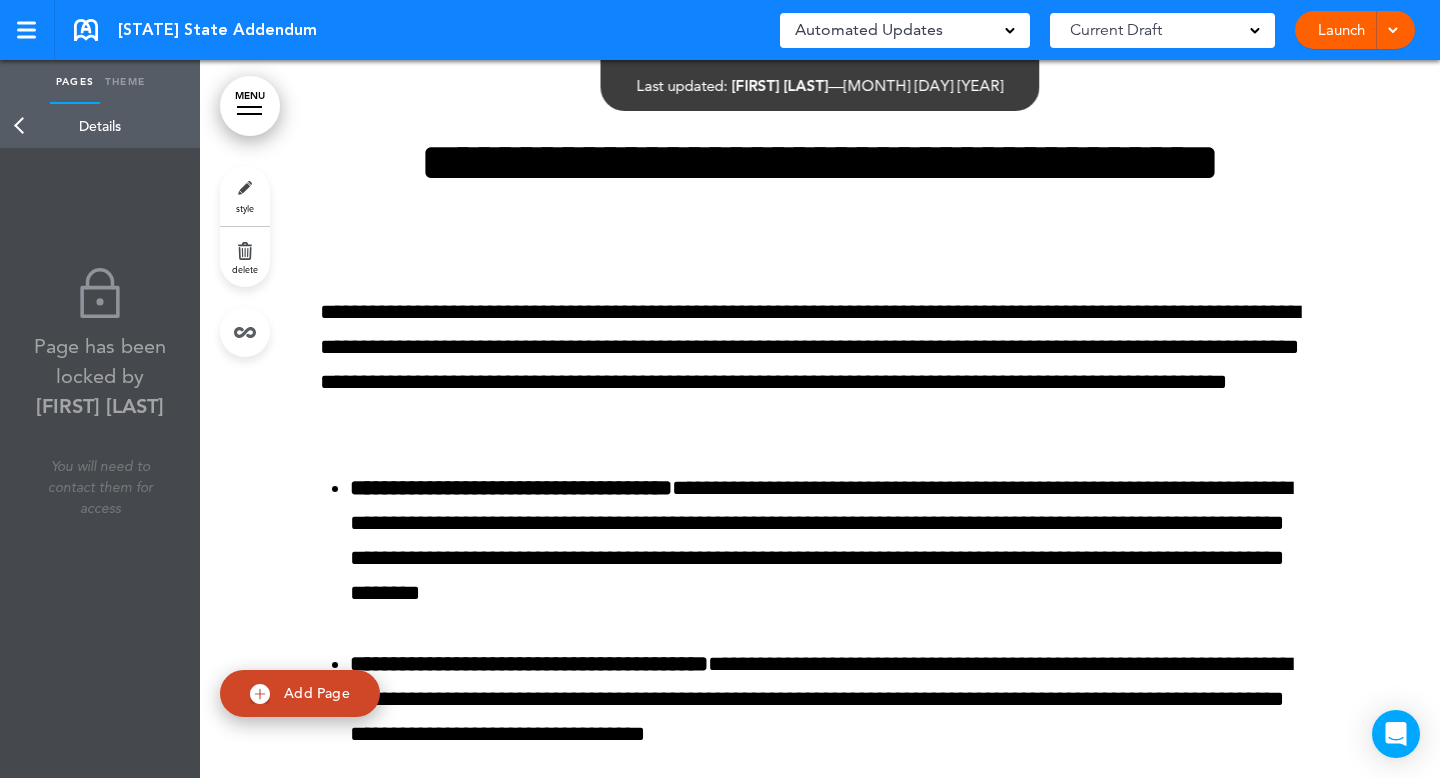 click on "Back" at bounding box center [20, 126] 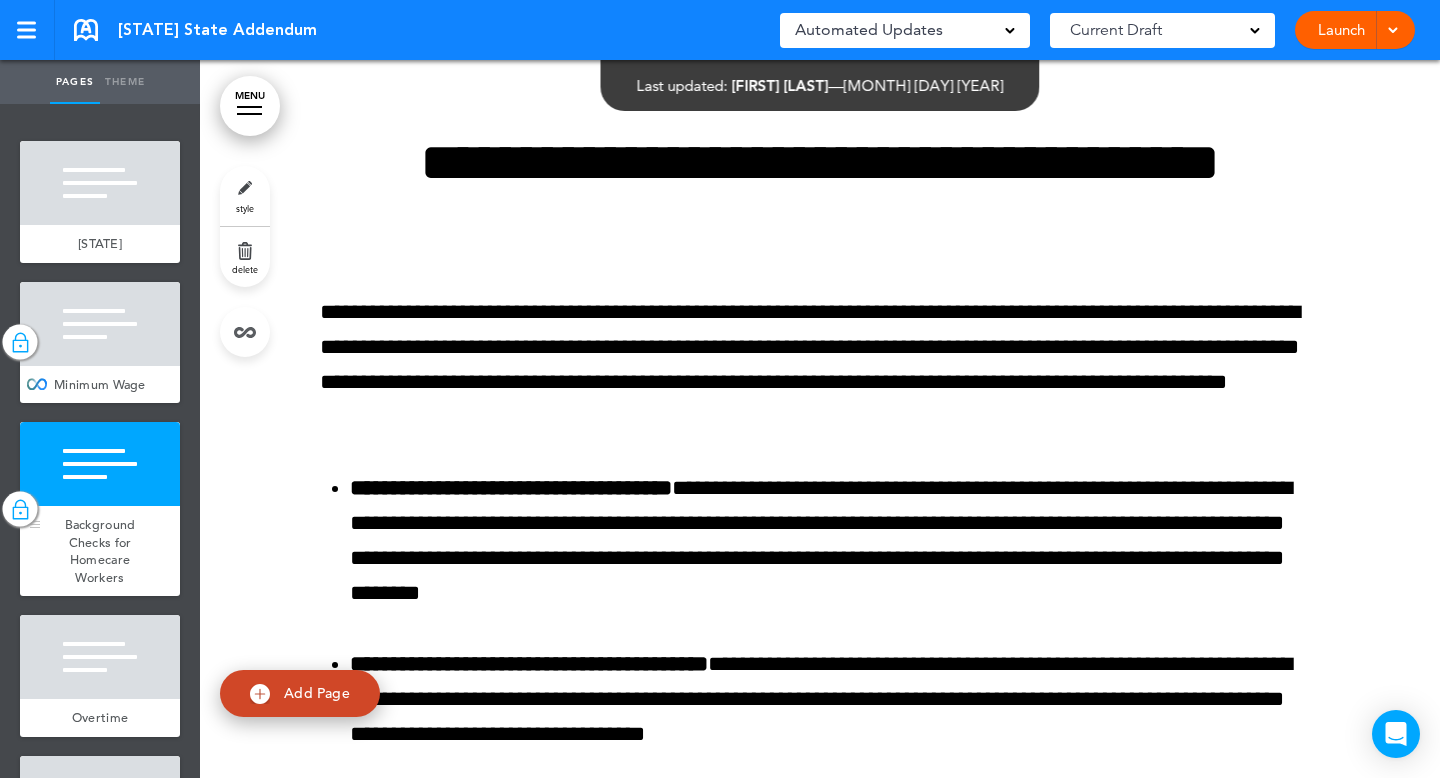 click at bounding box center (20, 509) 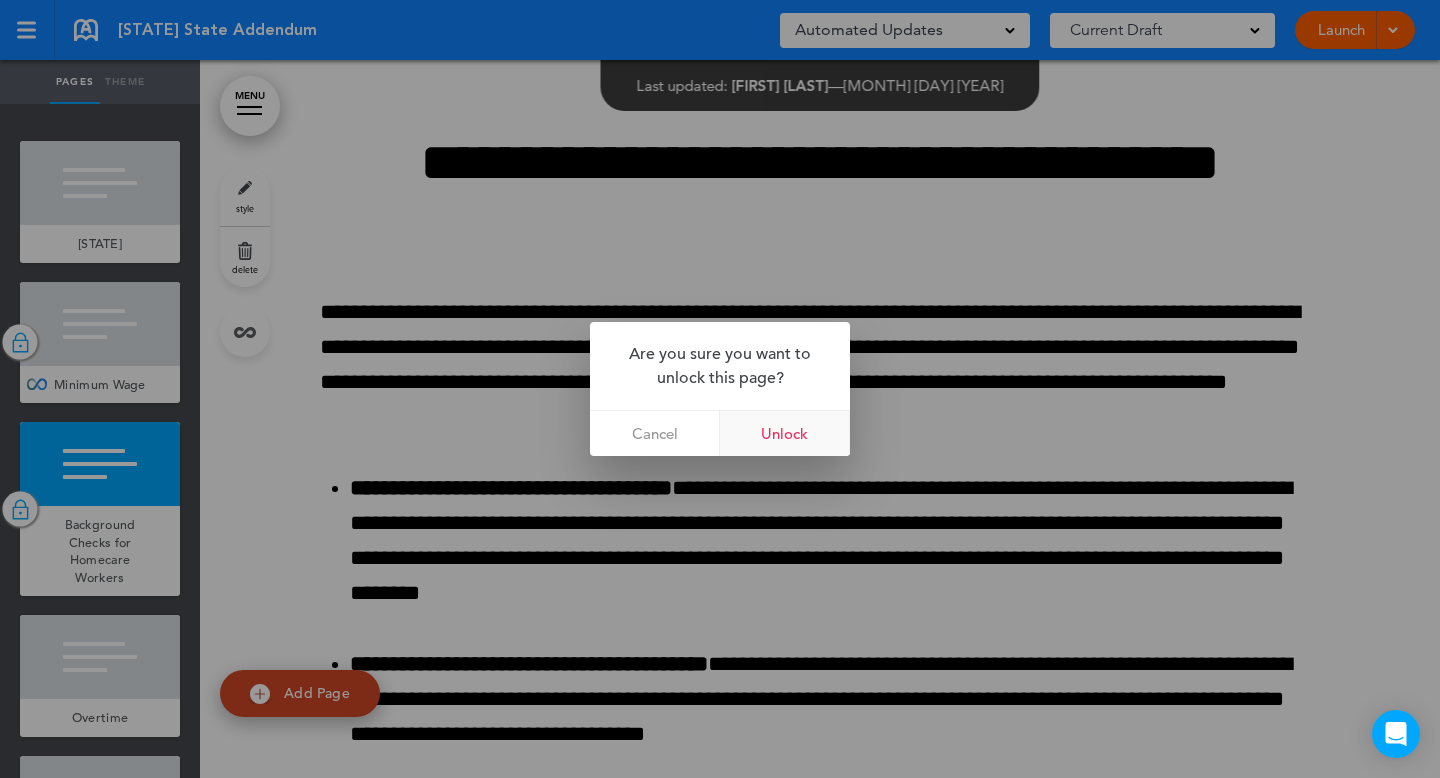 click on "Unlock" at bounding box center (785, 433) 